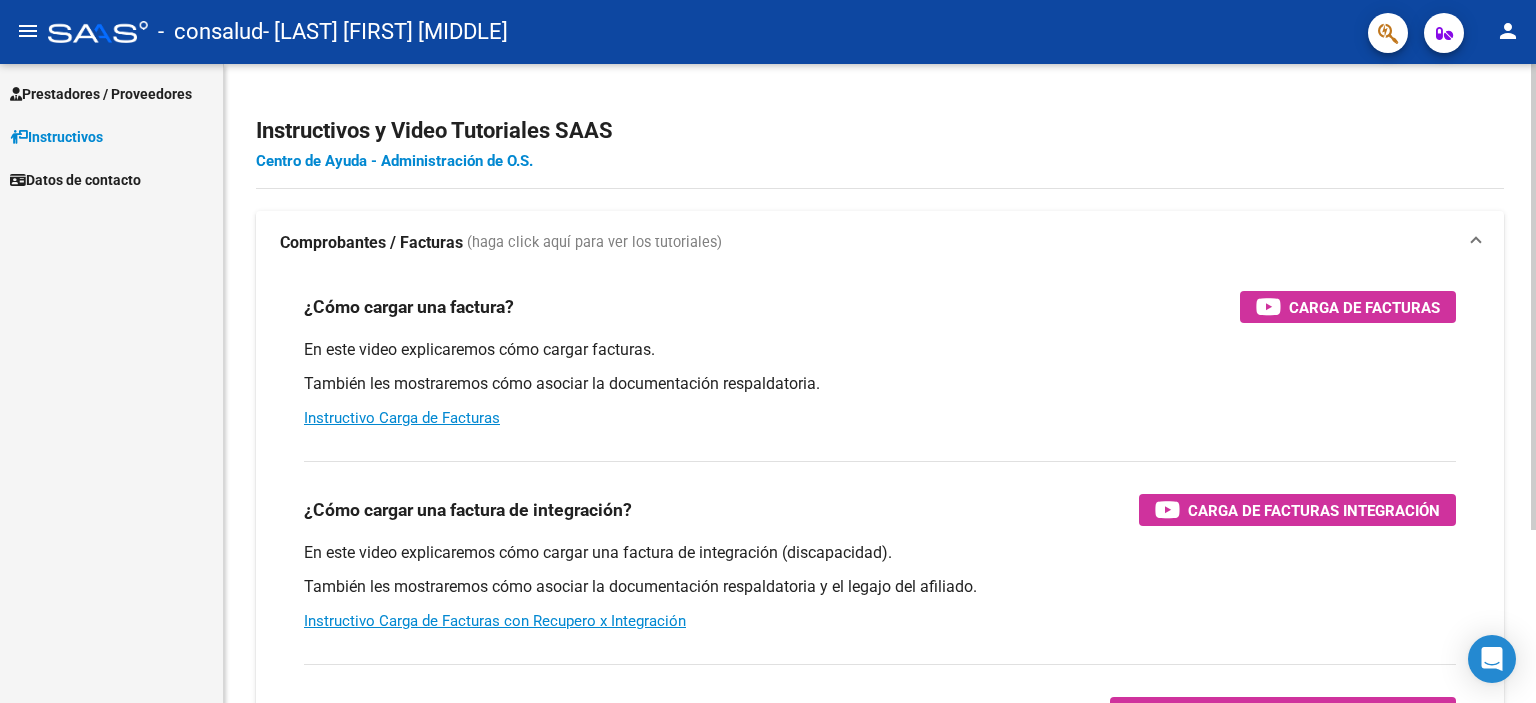 scroll, scrollTop: 0, scrollLeft: 0, axis: both 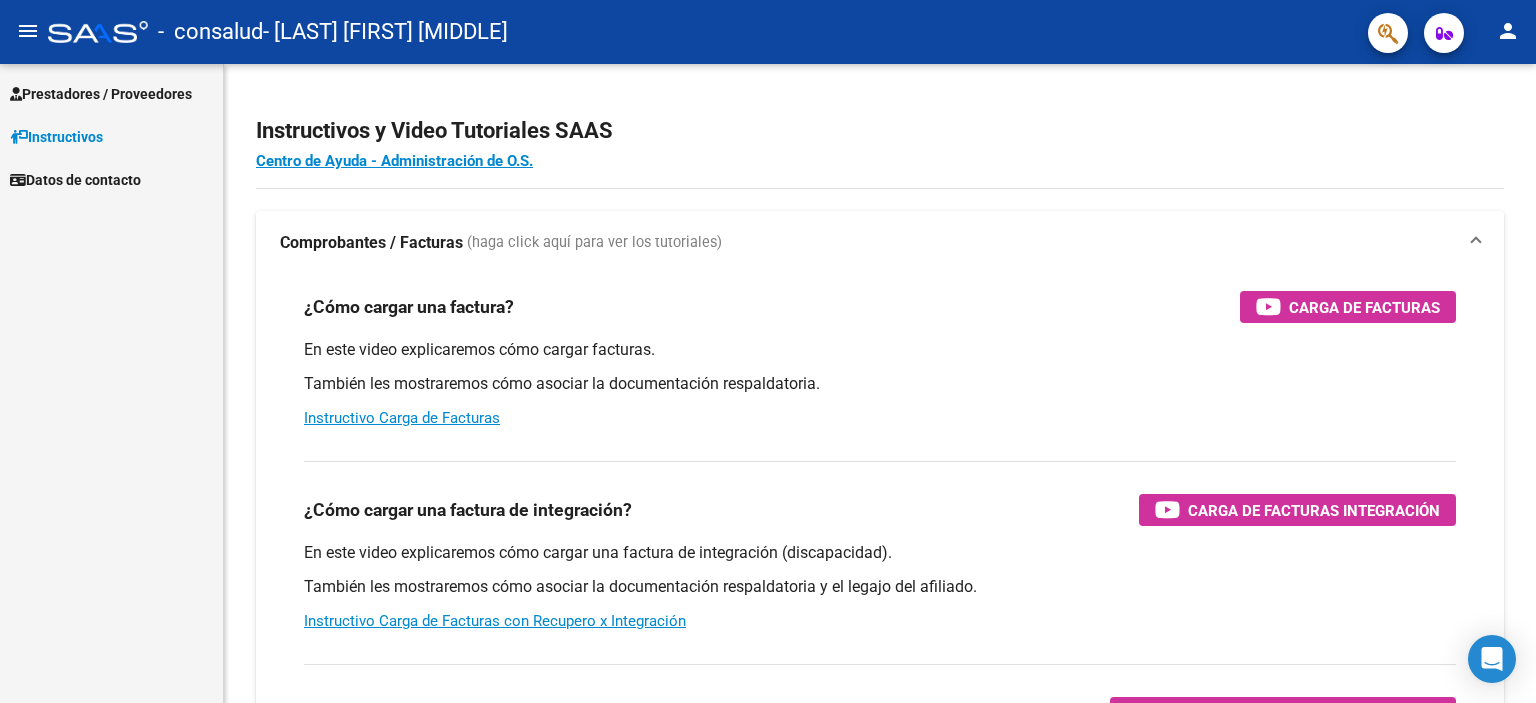 click on "Prestadores / Proveedores" at bounding box center (101, 94) 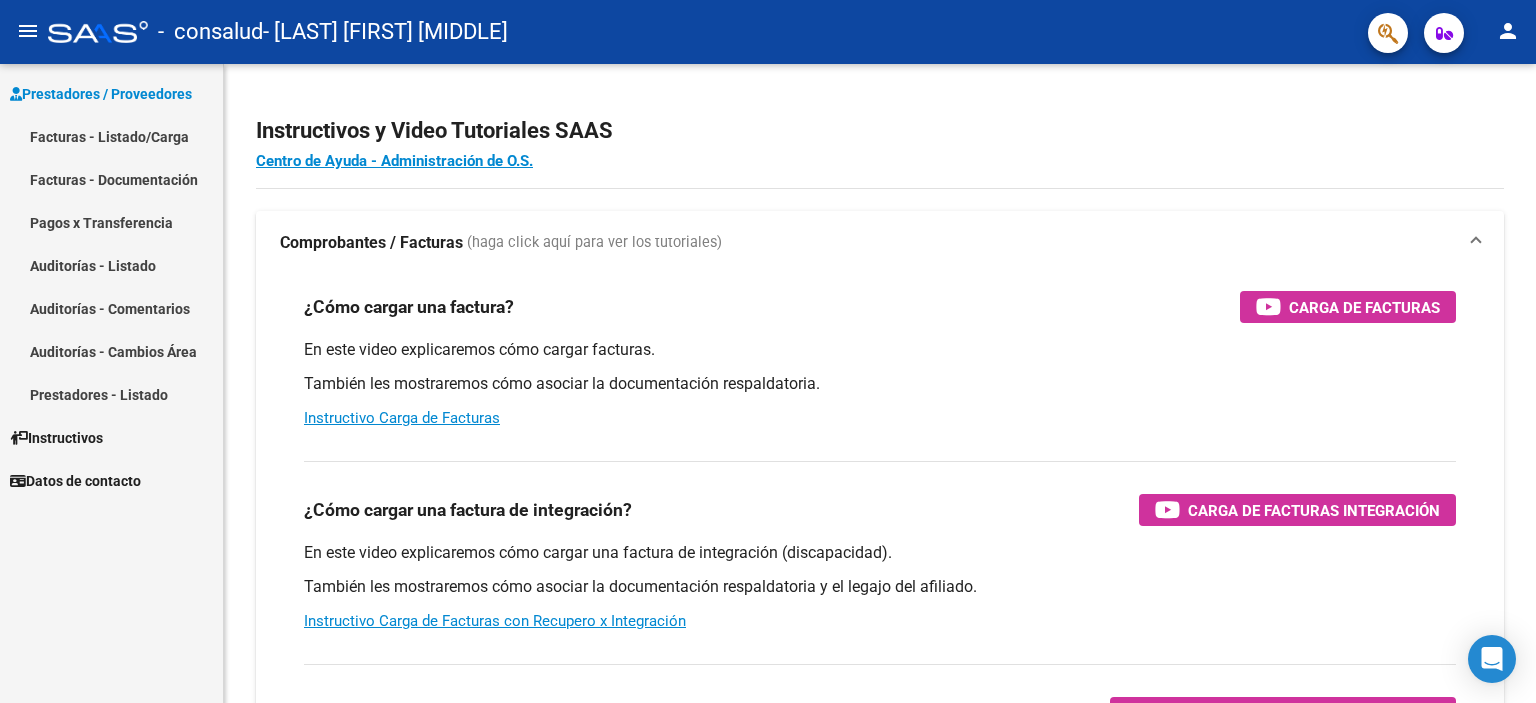 click on "Facturas - Listado/Carga" at bounding box center (111, 136) 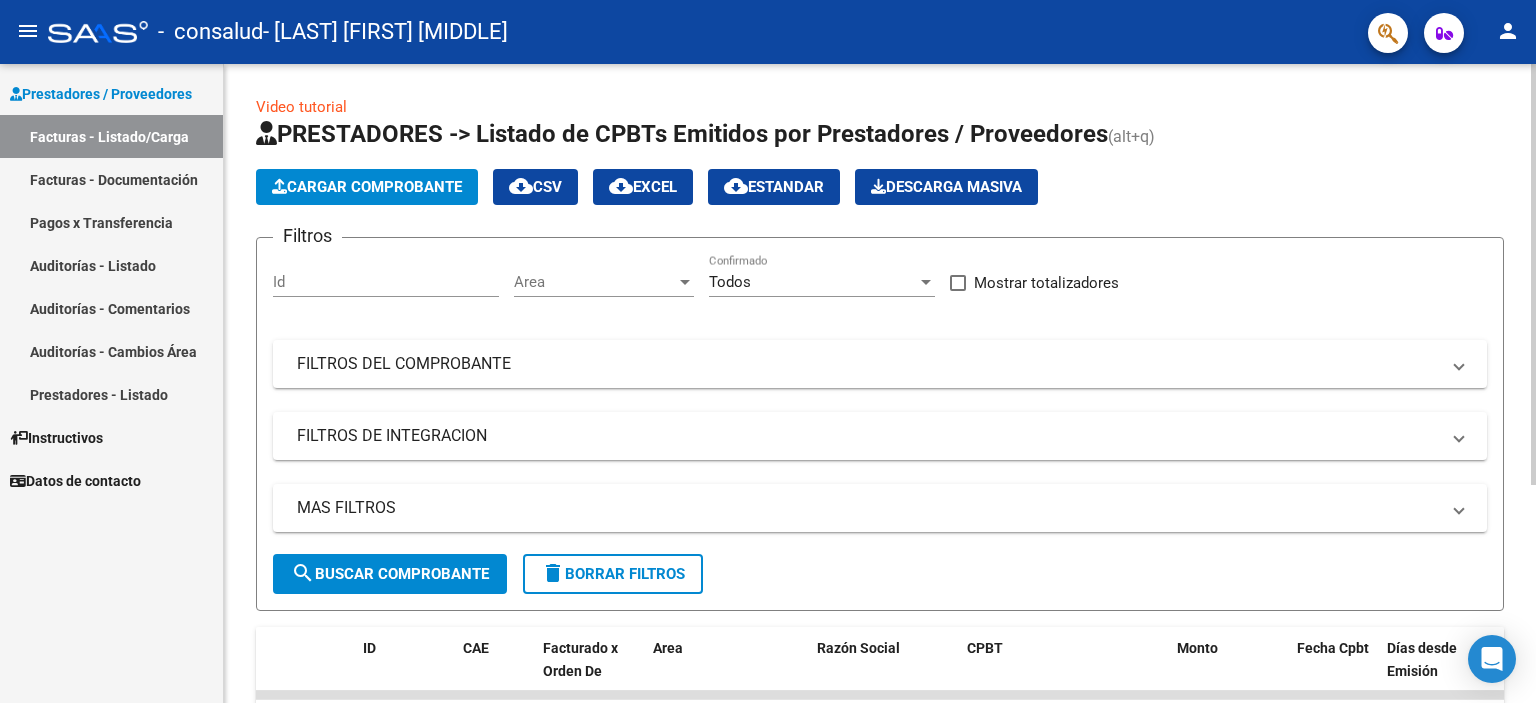 click on "Cargar Comprobante" 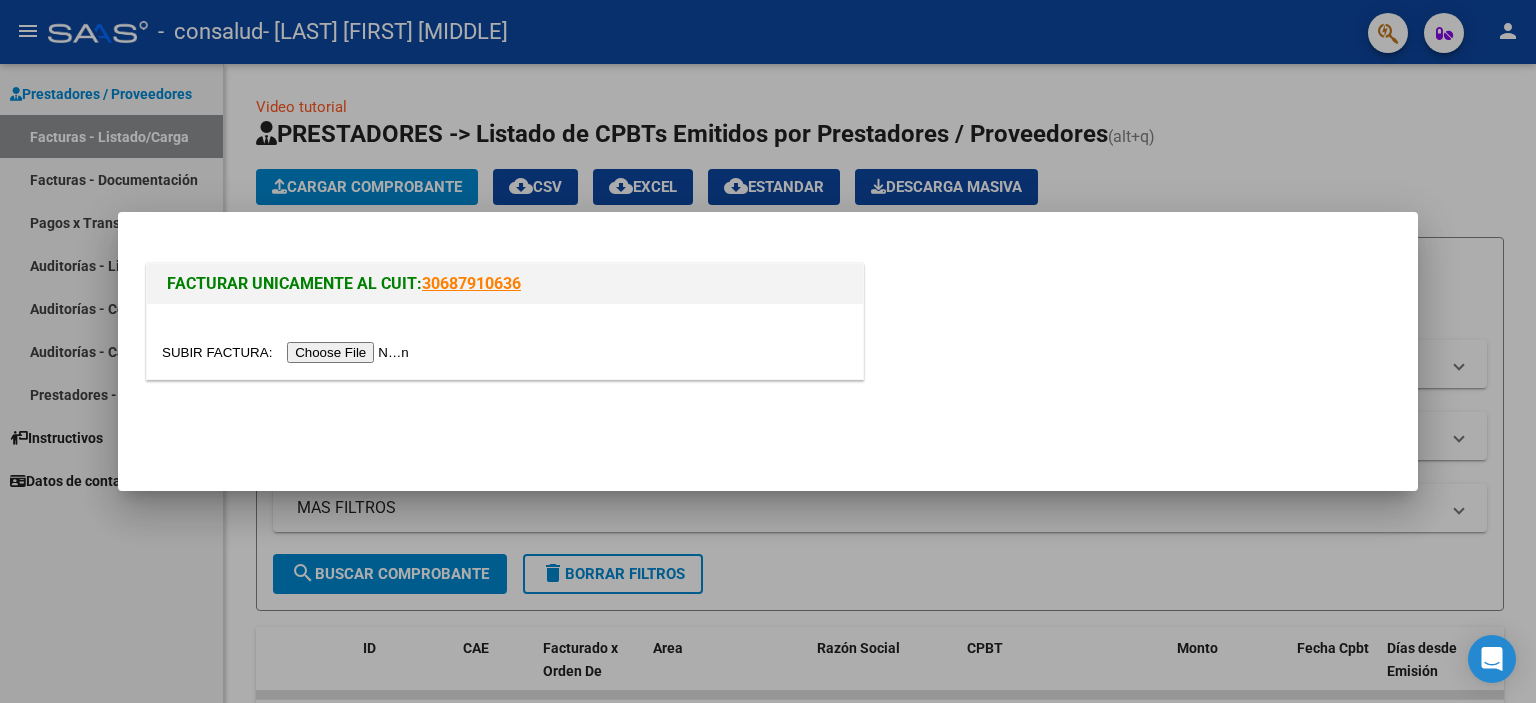click at bounding box center (288, 352) 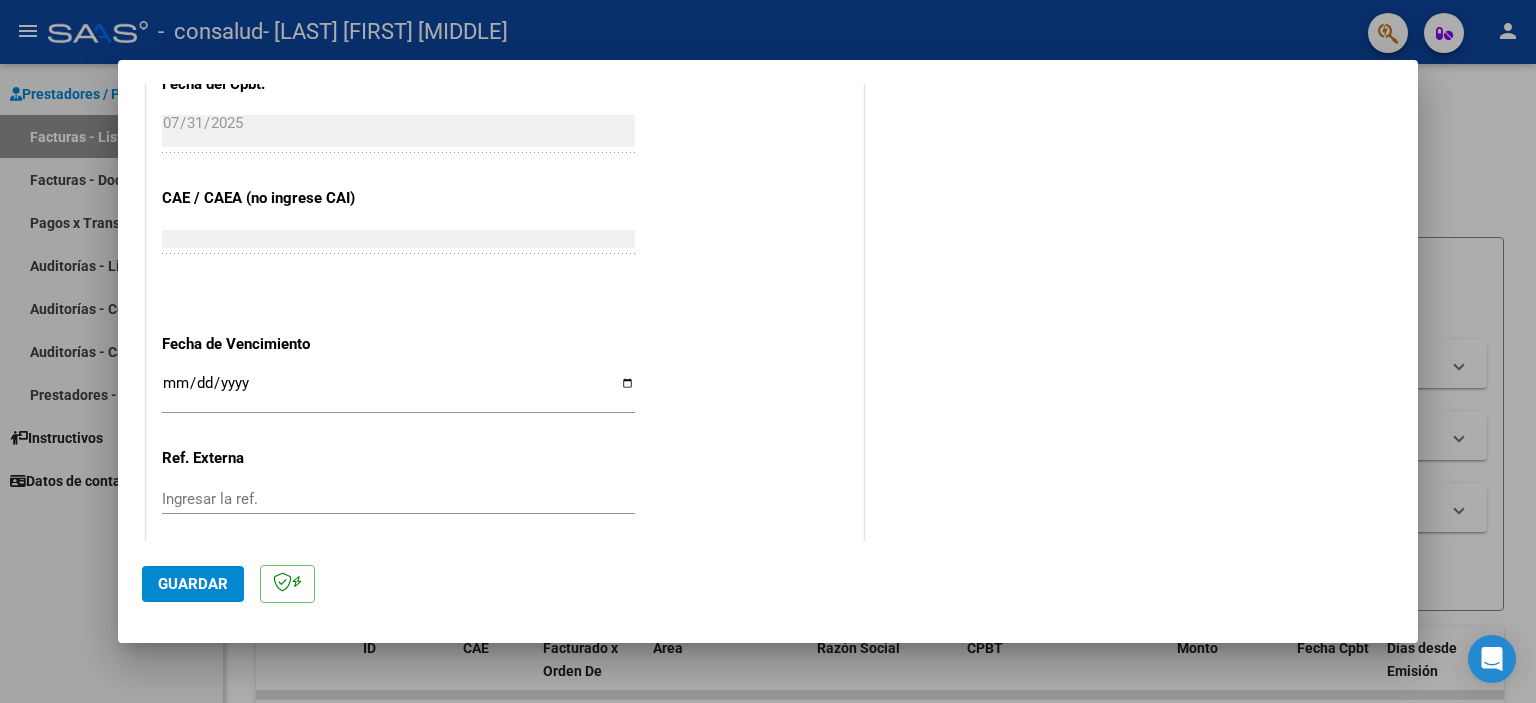scroll, scrollTop: 1200, scrollLeft: 0, axis: vertical 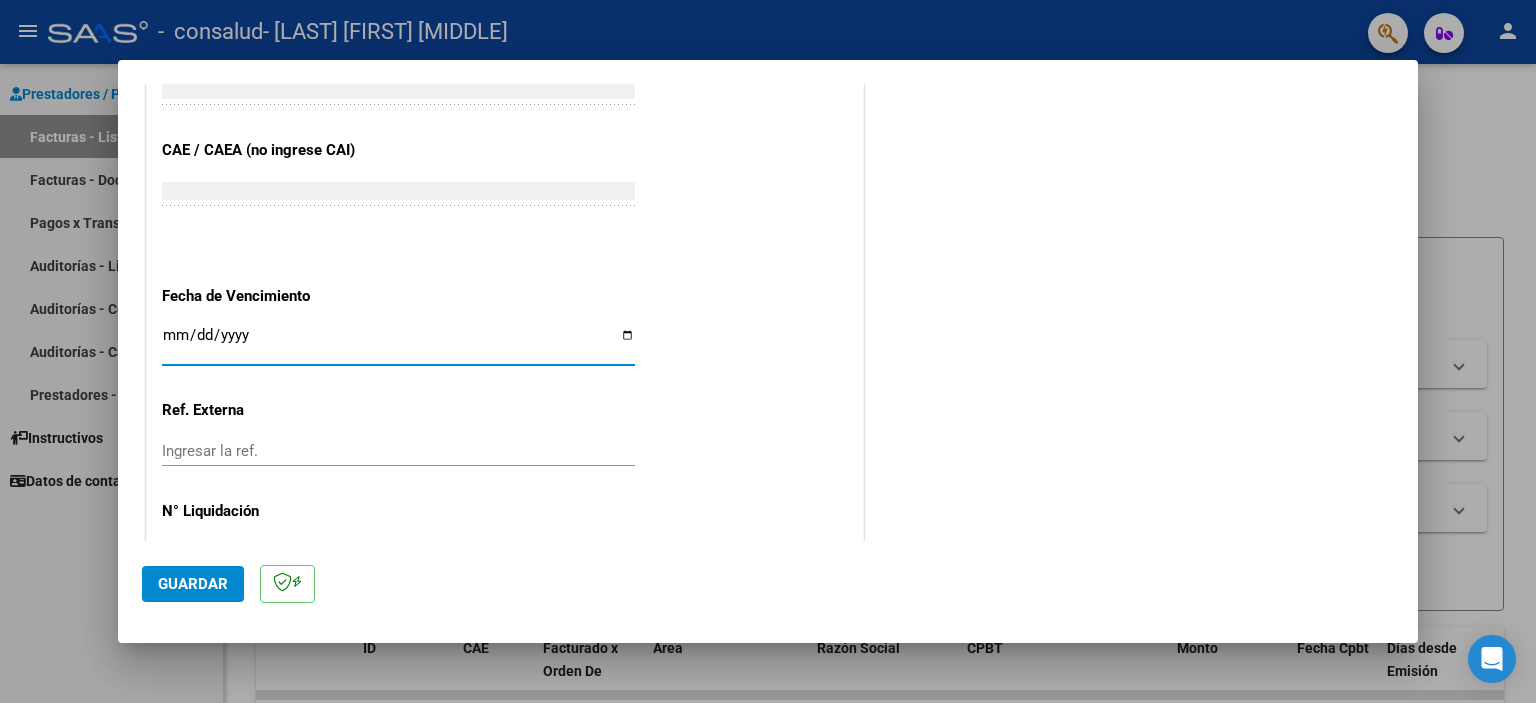 click on "Ingresar la fecha" at bounding box center (398, 343) 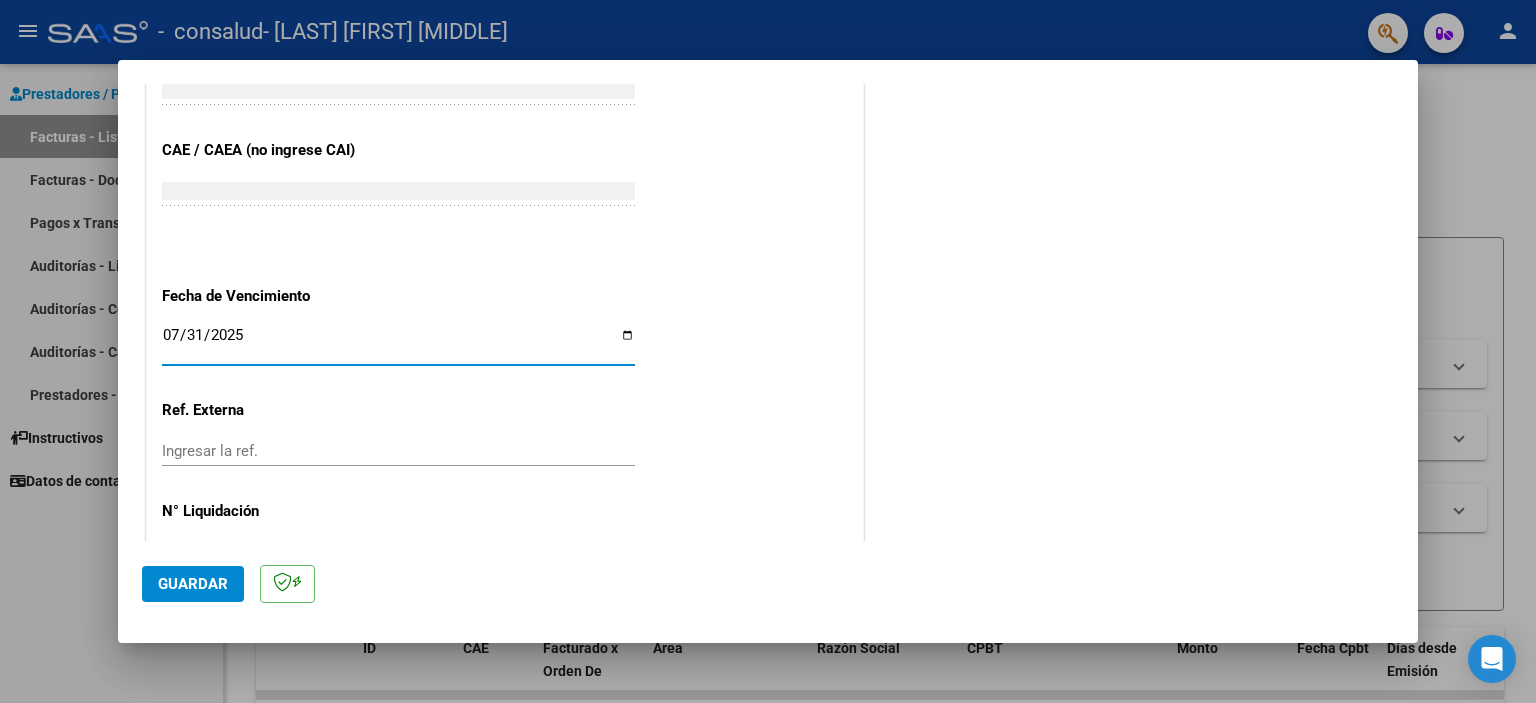 type on "2025-07-31" 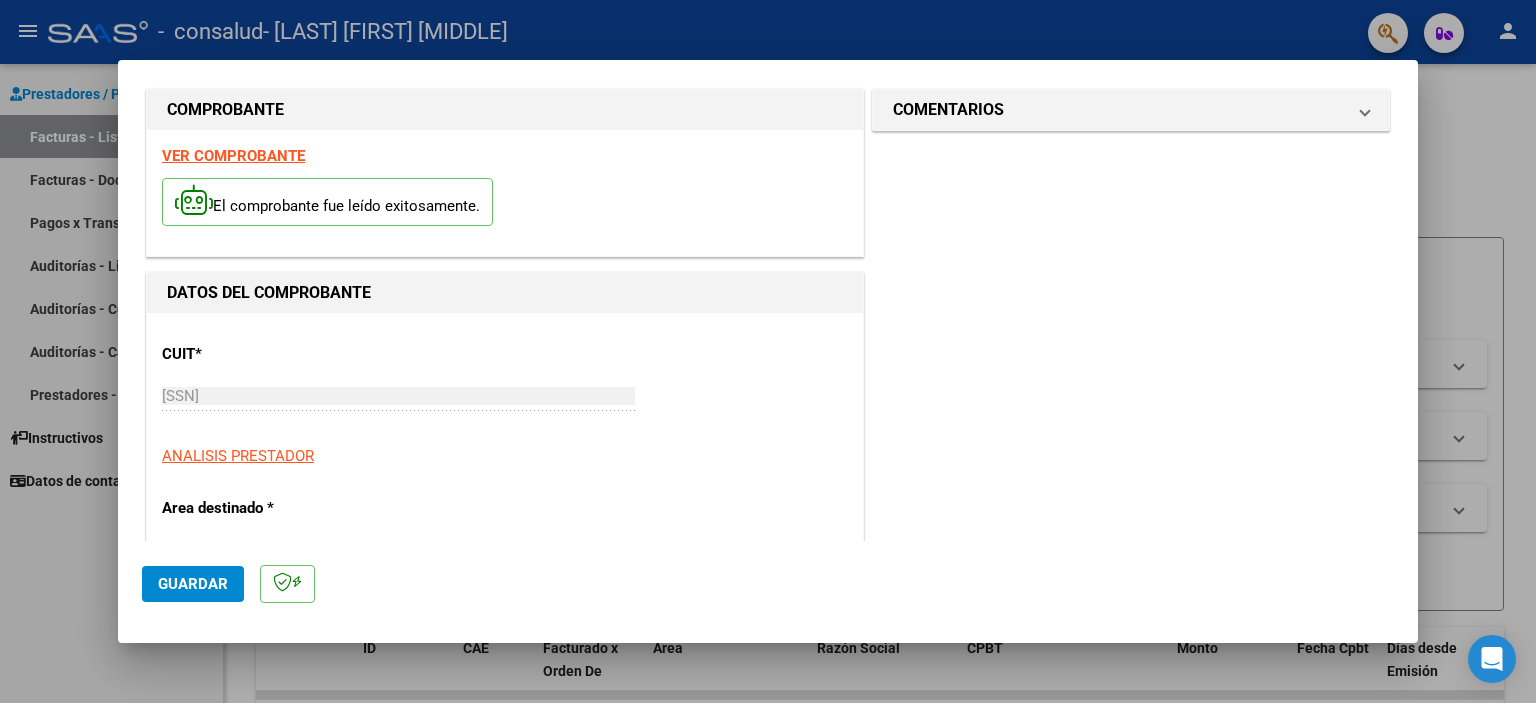 scroll, scrollTop: 0, scrollLeft: 0, axis: both 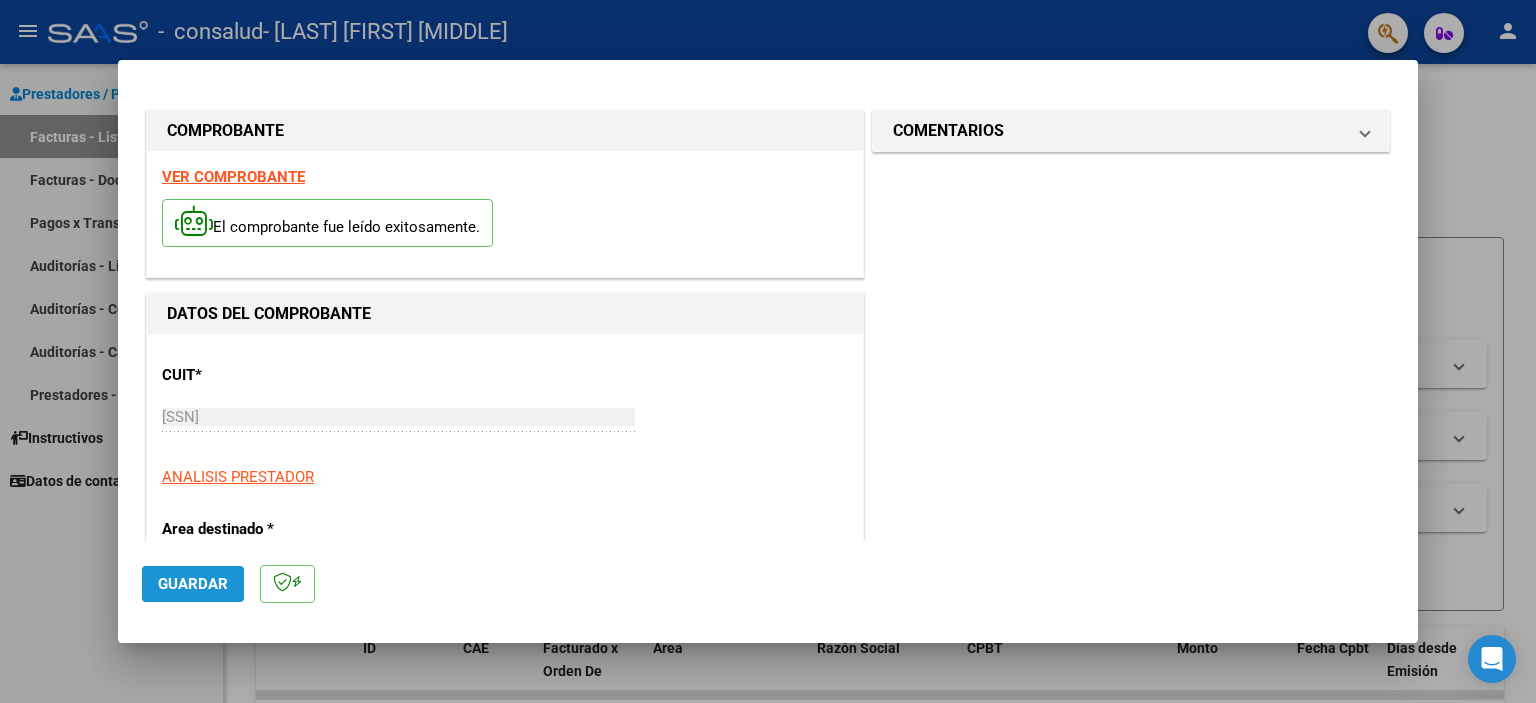 click on "Guardar" 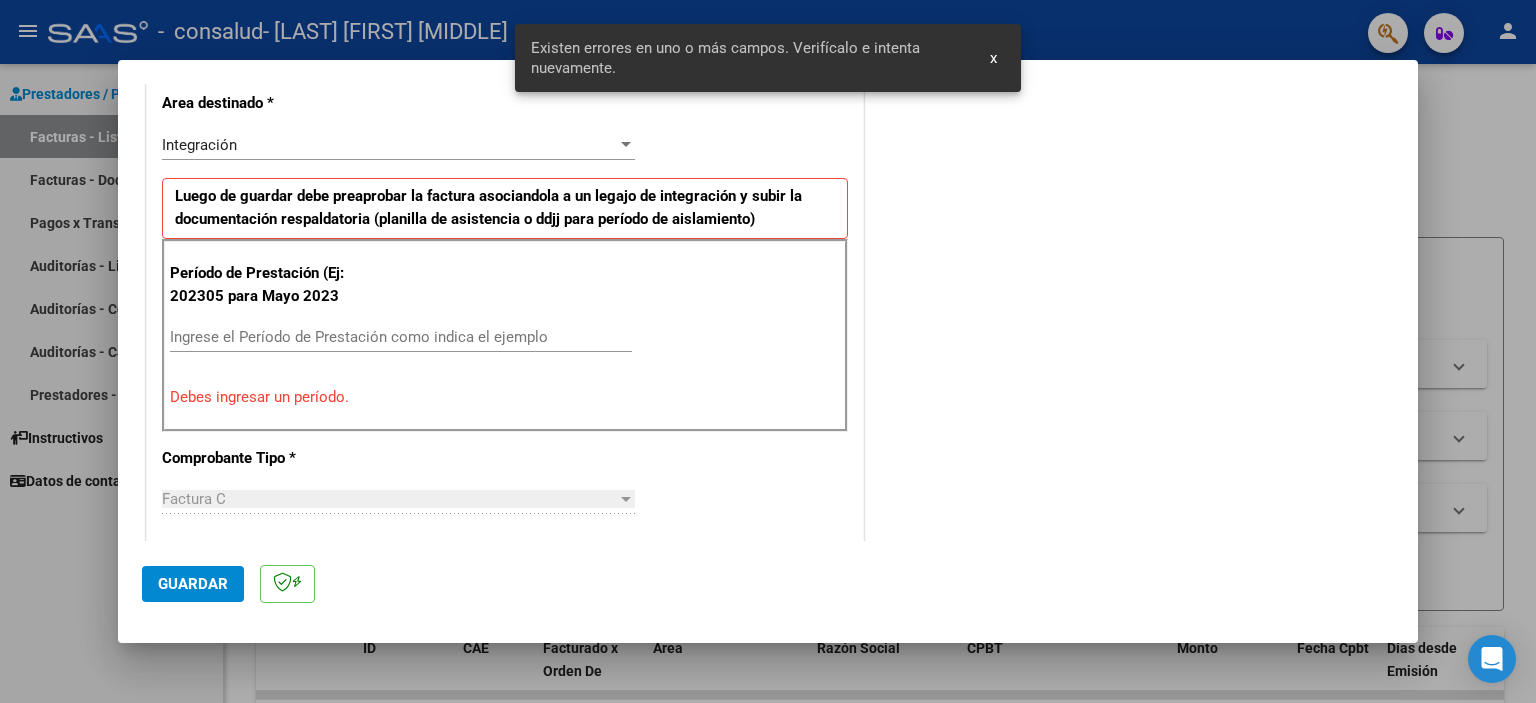 scroll, scrollTop: 428, scrollLeft: 0, axis: vertical 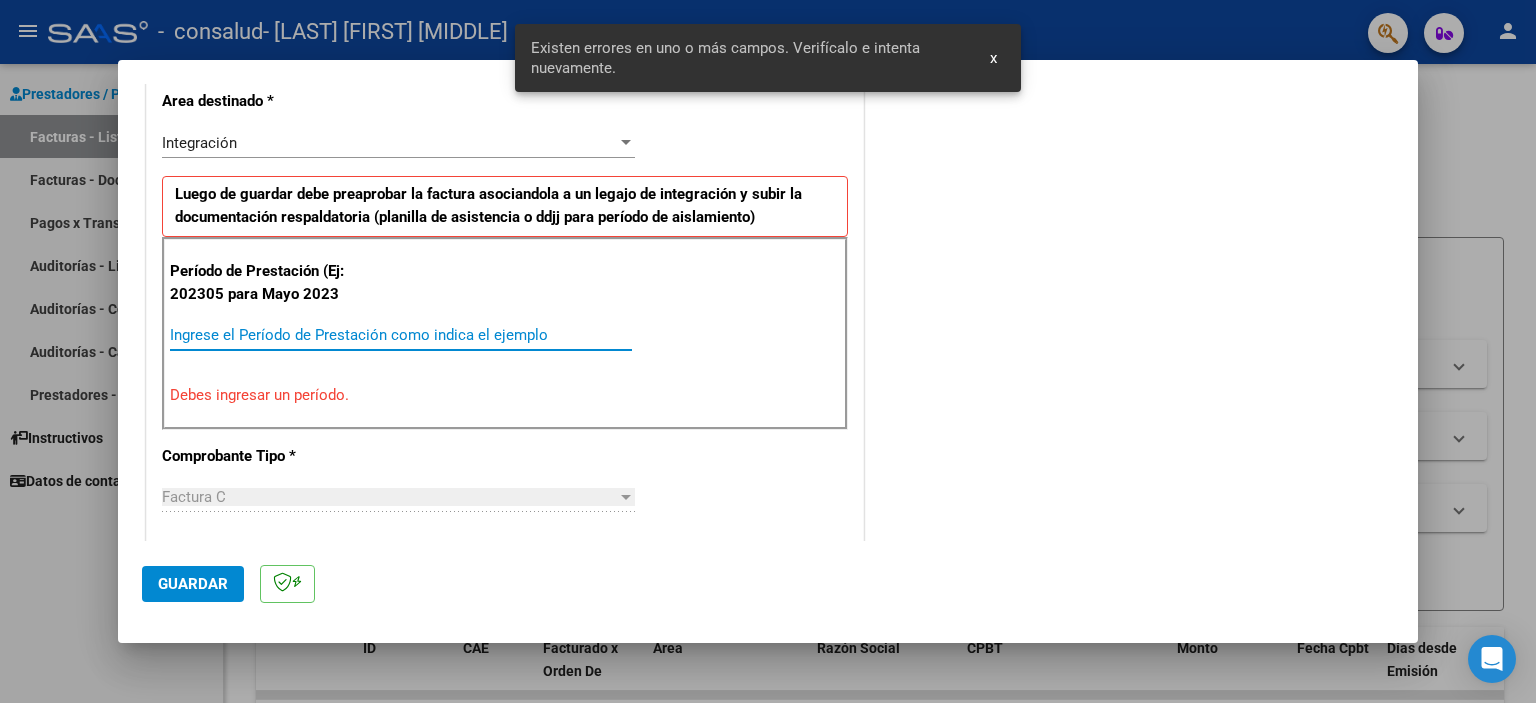 click on "Ingrese el Período de Prestación como indica el ejemplo" at bounding box center [401, 335] 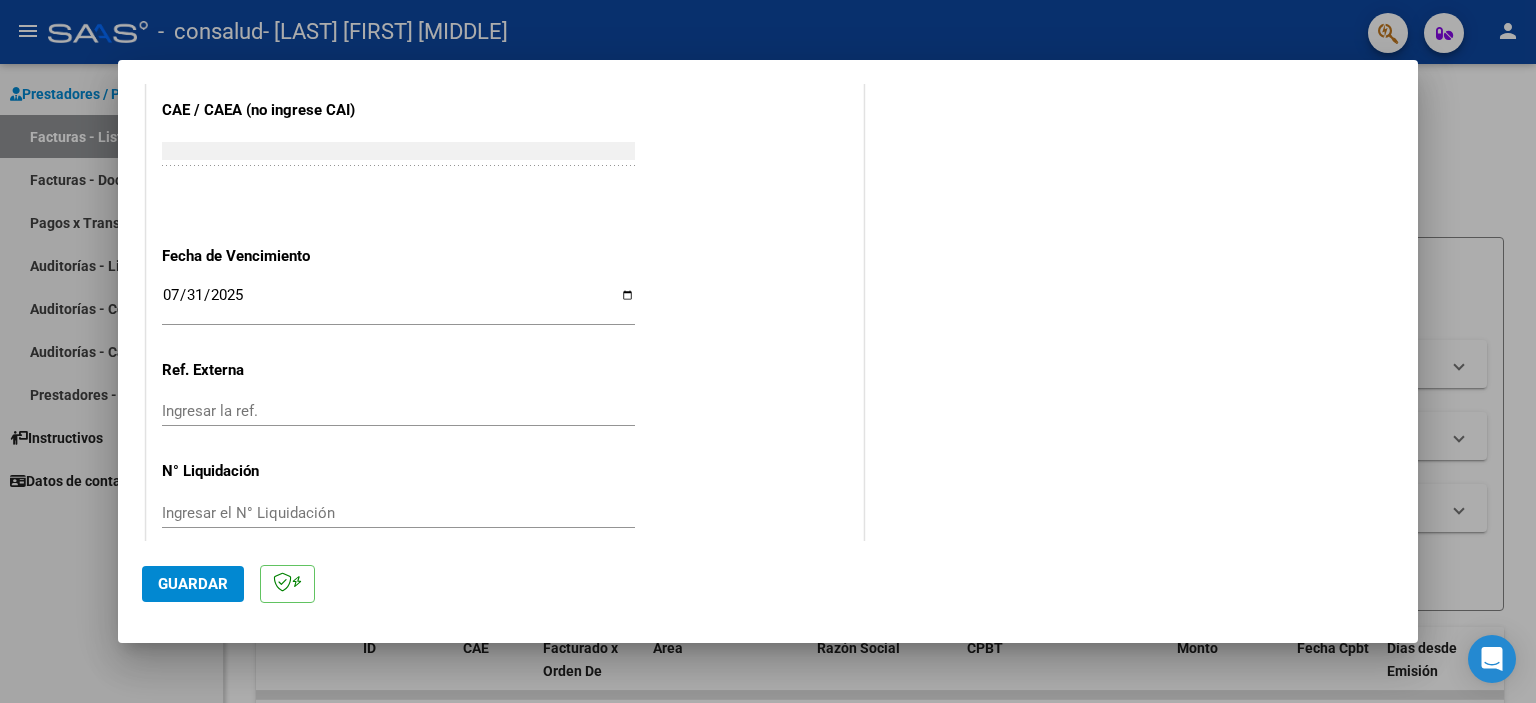 scroll, scrollTop: 1263, scrollLeft: 0, axis: vertical 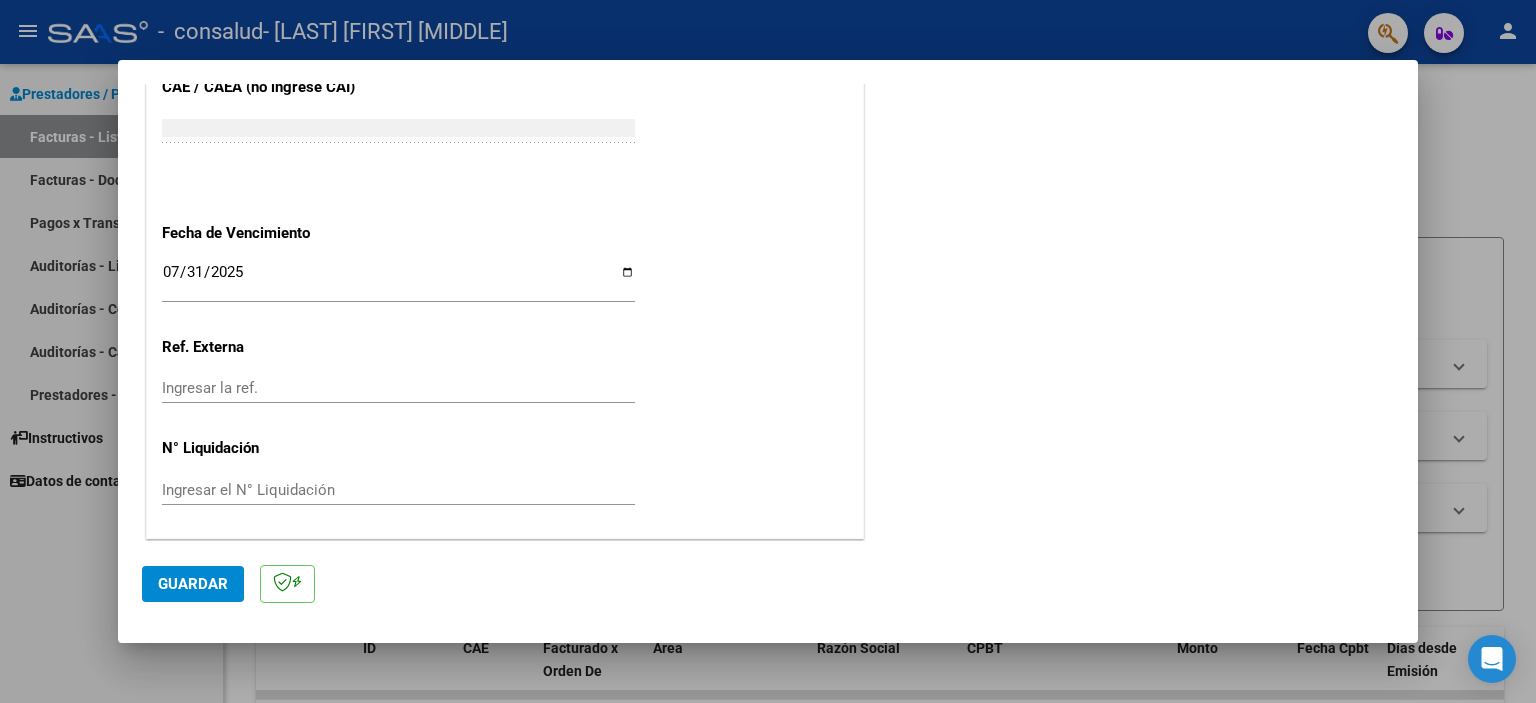 type on "202507" 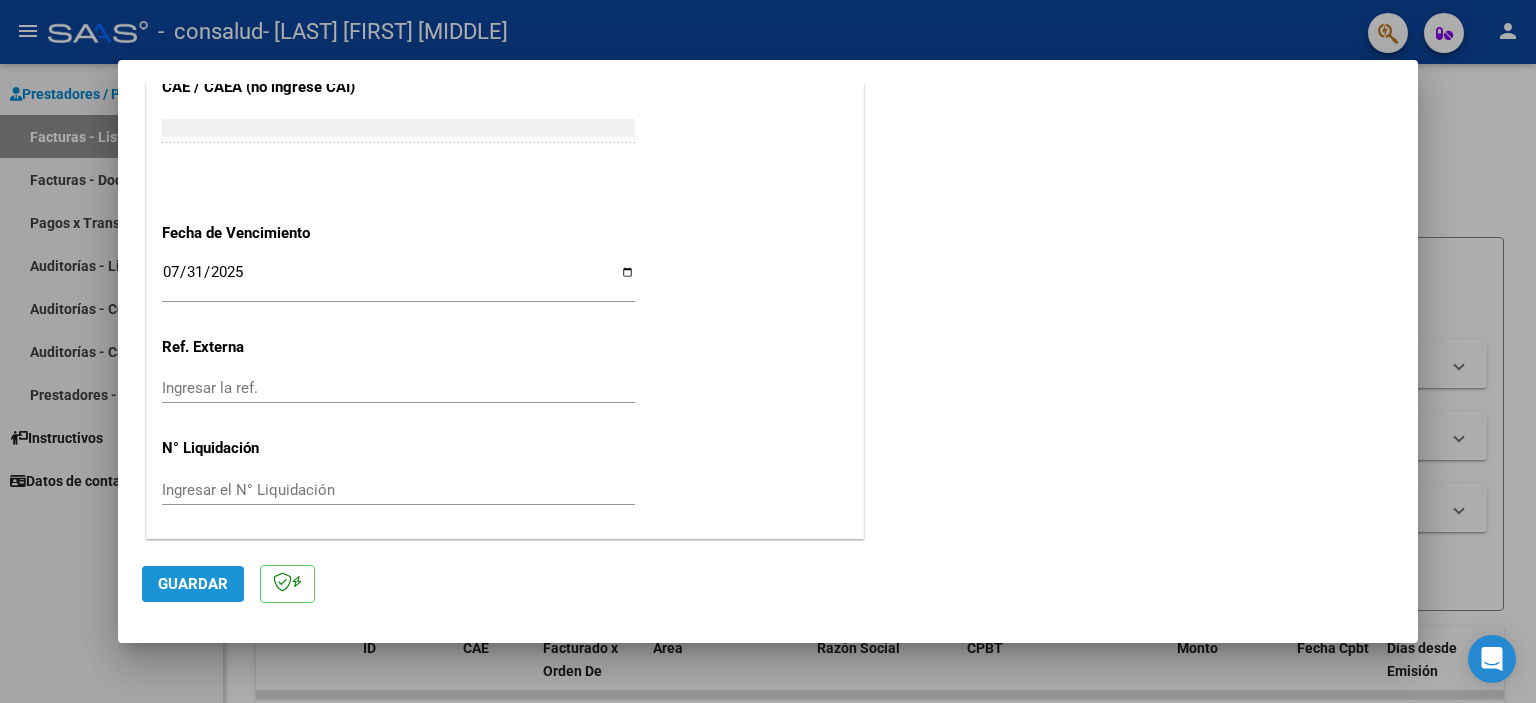 click on "Guardar" 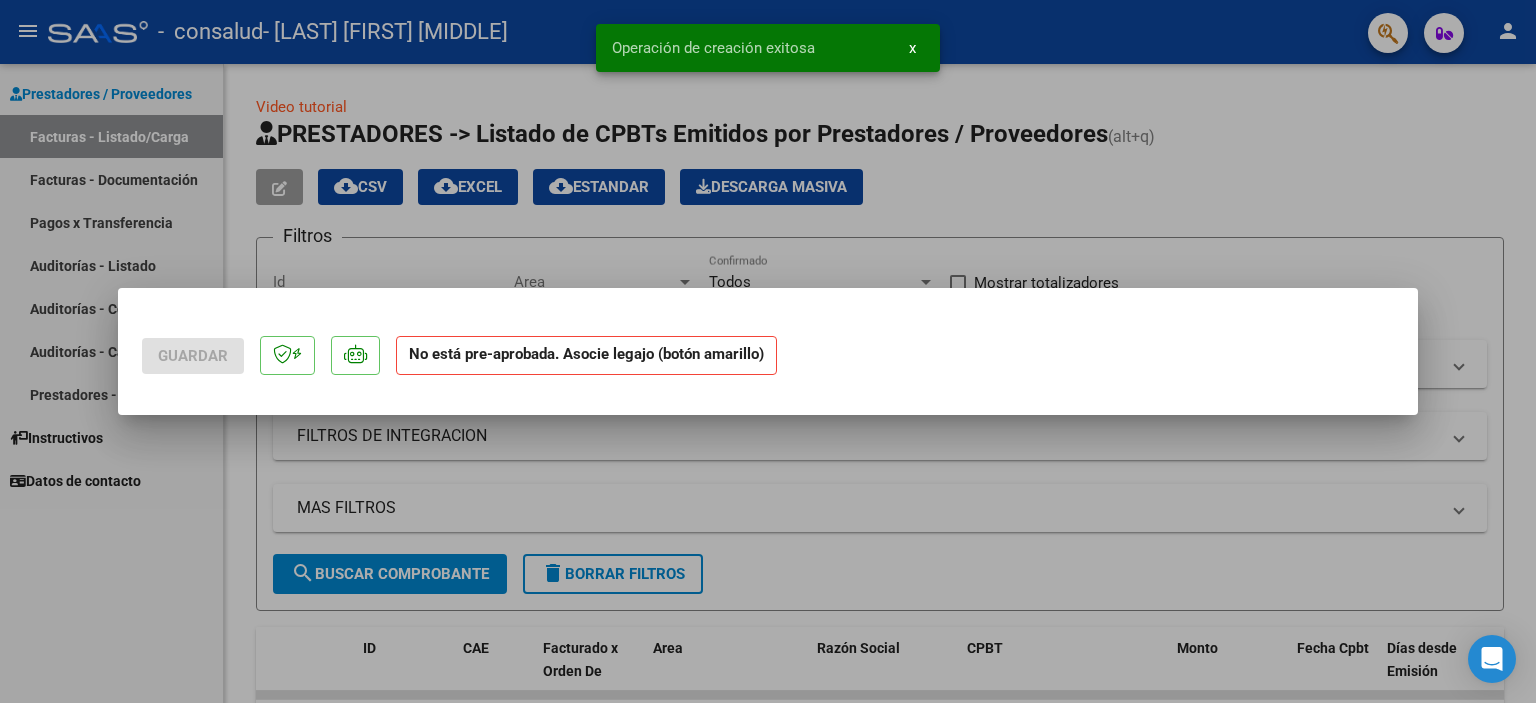 scroll, scrollTop: 0, scrollLeft: 0, axis: both 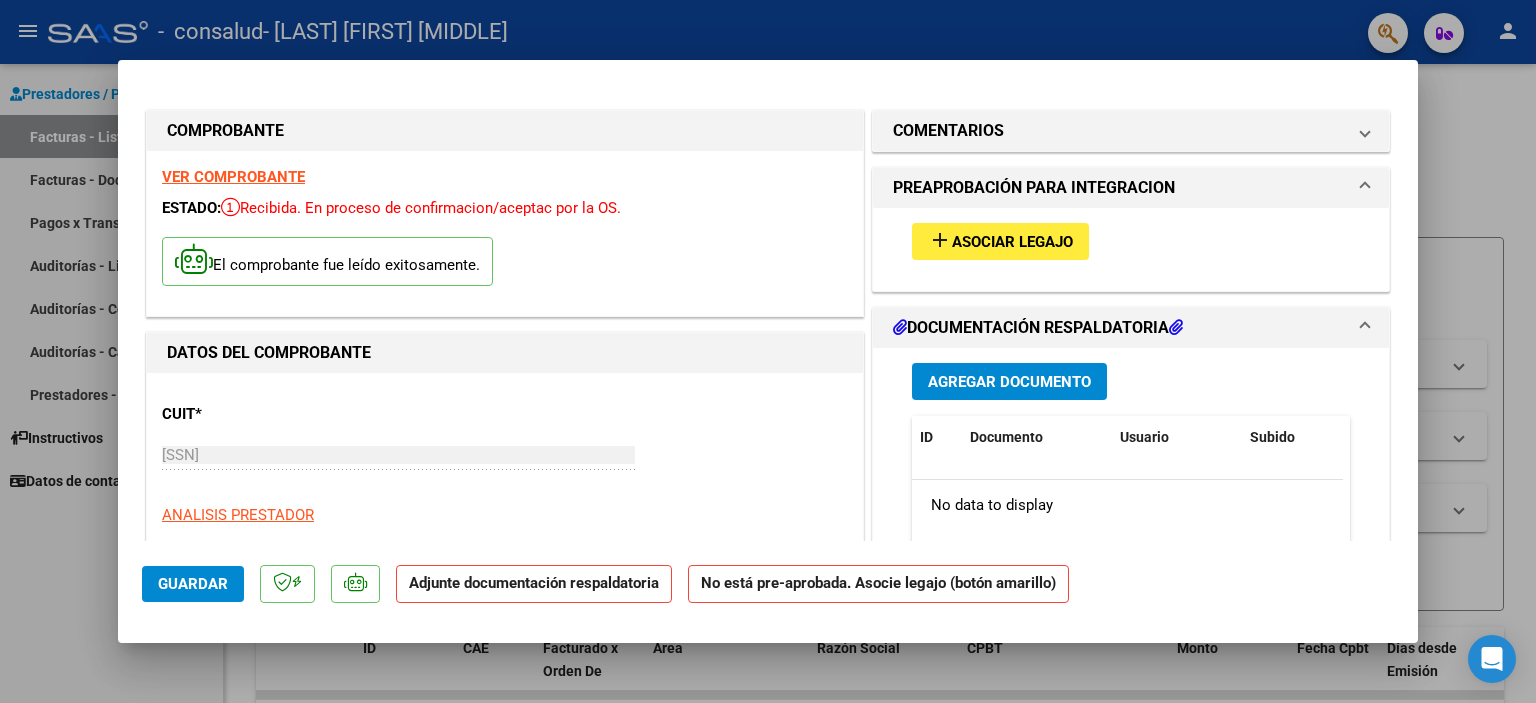 click on "Asociar Legajo" at bounding box center [1012, 242] 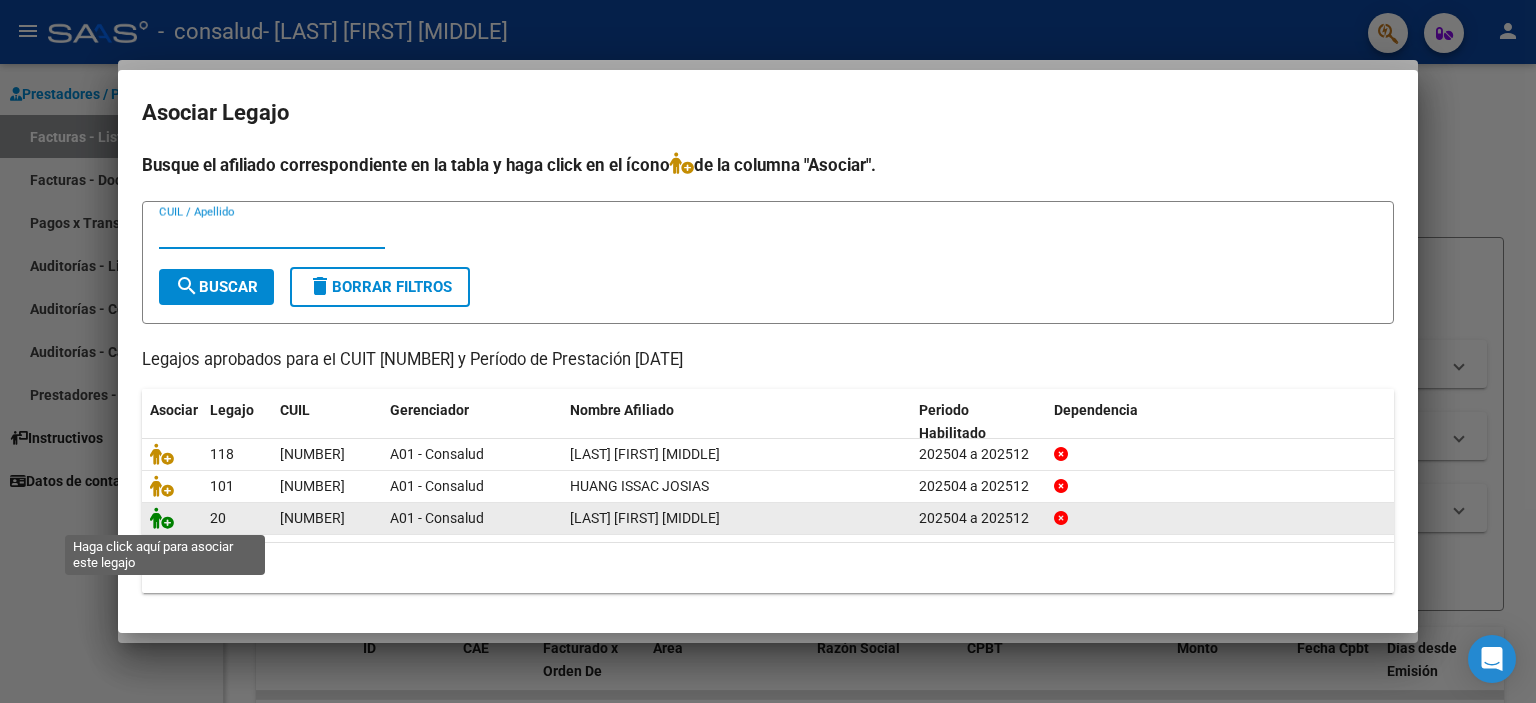 click 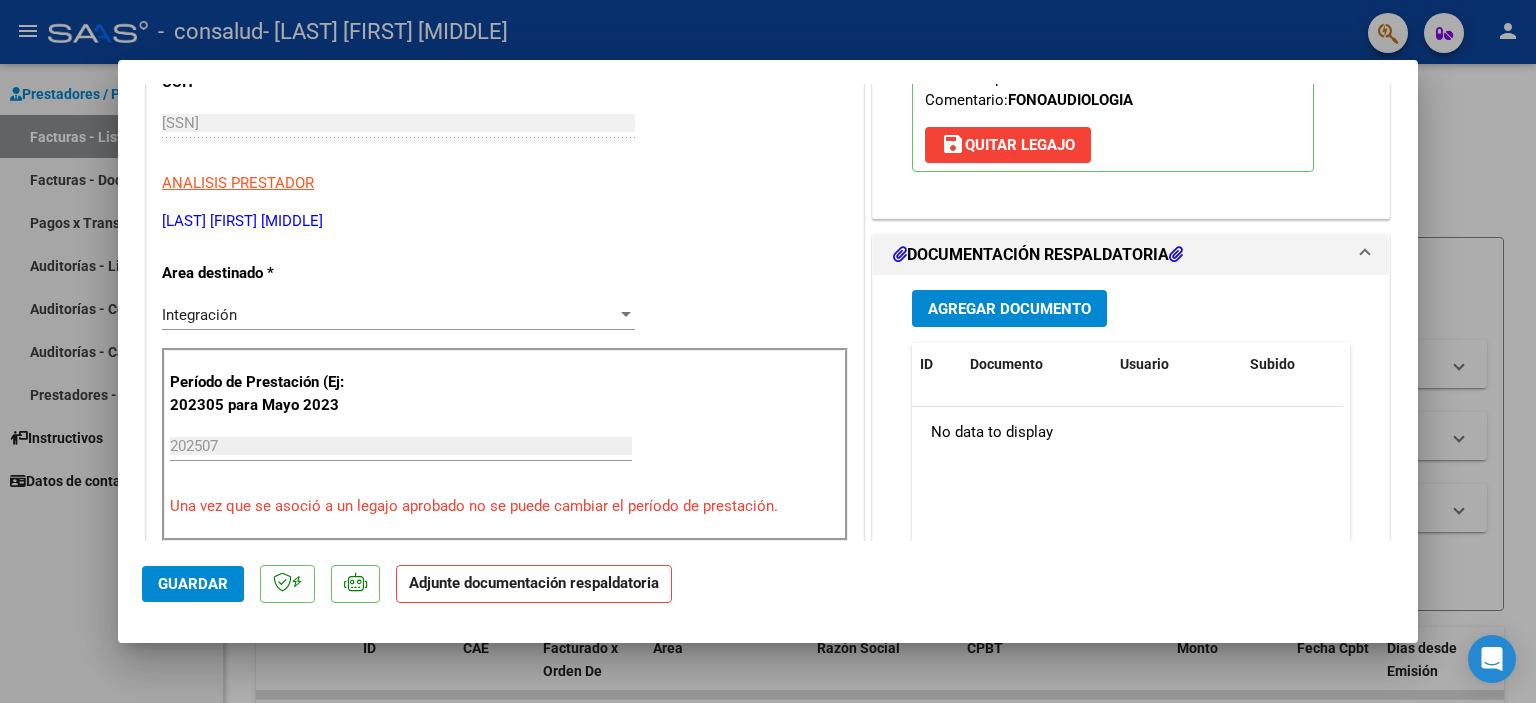 scroll, scrollTop: 300, scrollLeft: 0, axis: vertical 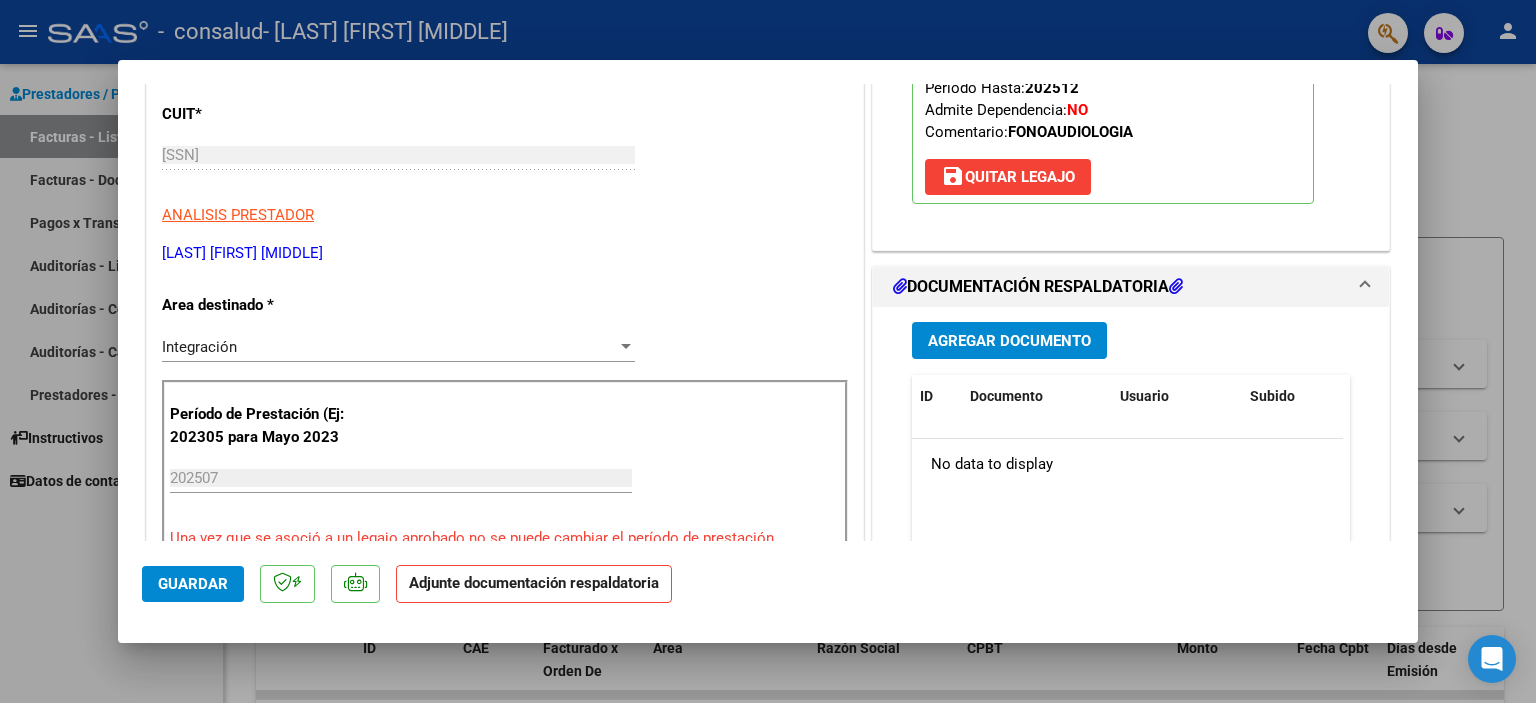 click on "Agregar Documento" at bounding box center [1009, 341] 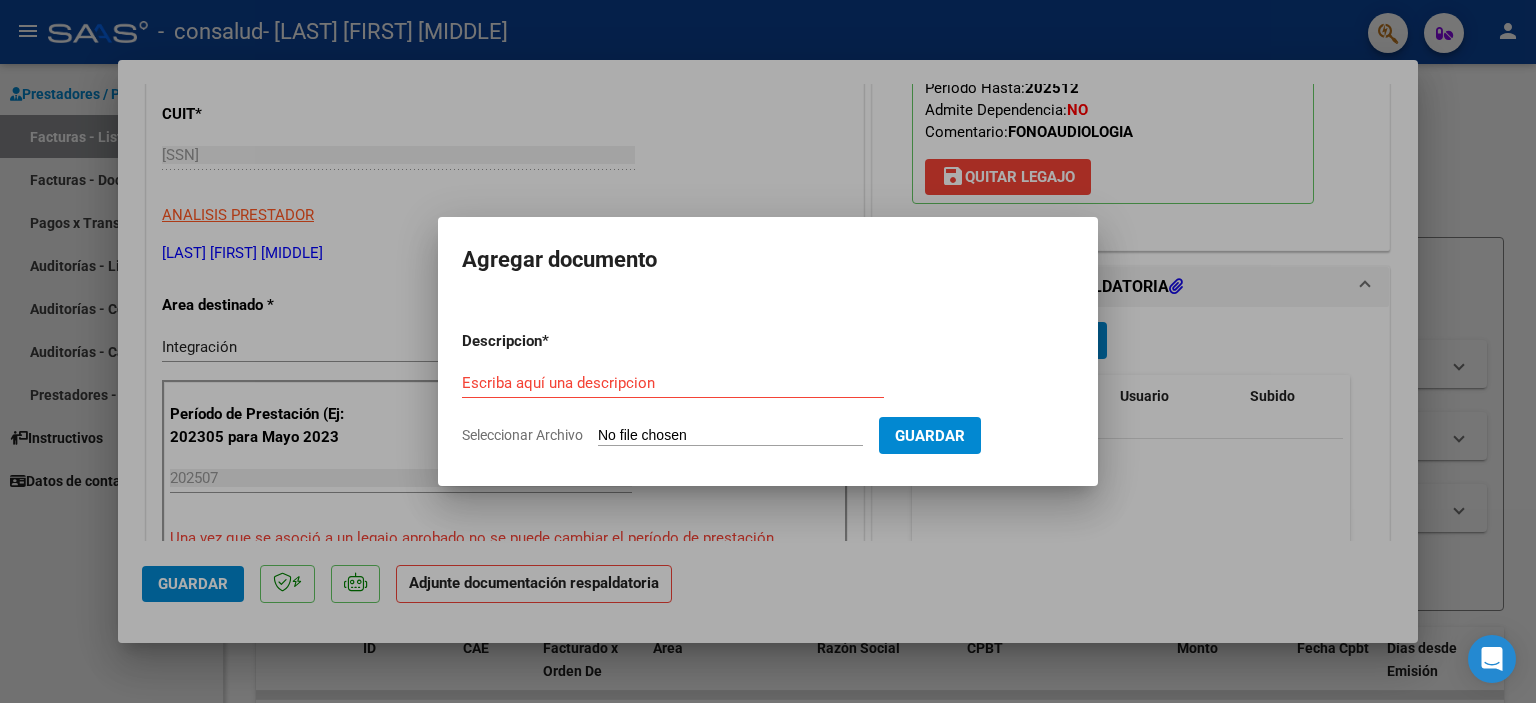 click on "Seleccionar Archivo" at bounding box center (730, 436) 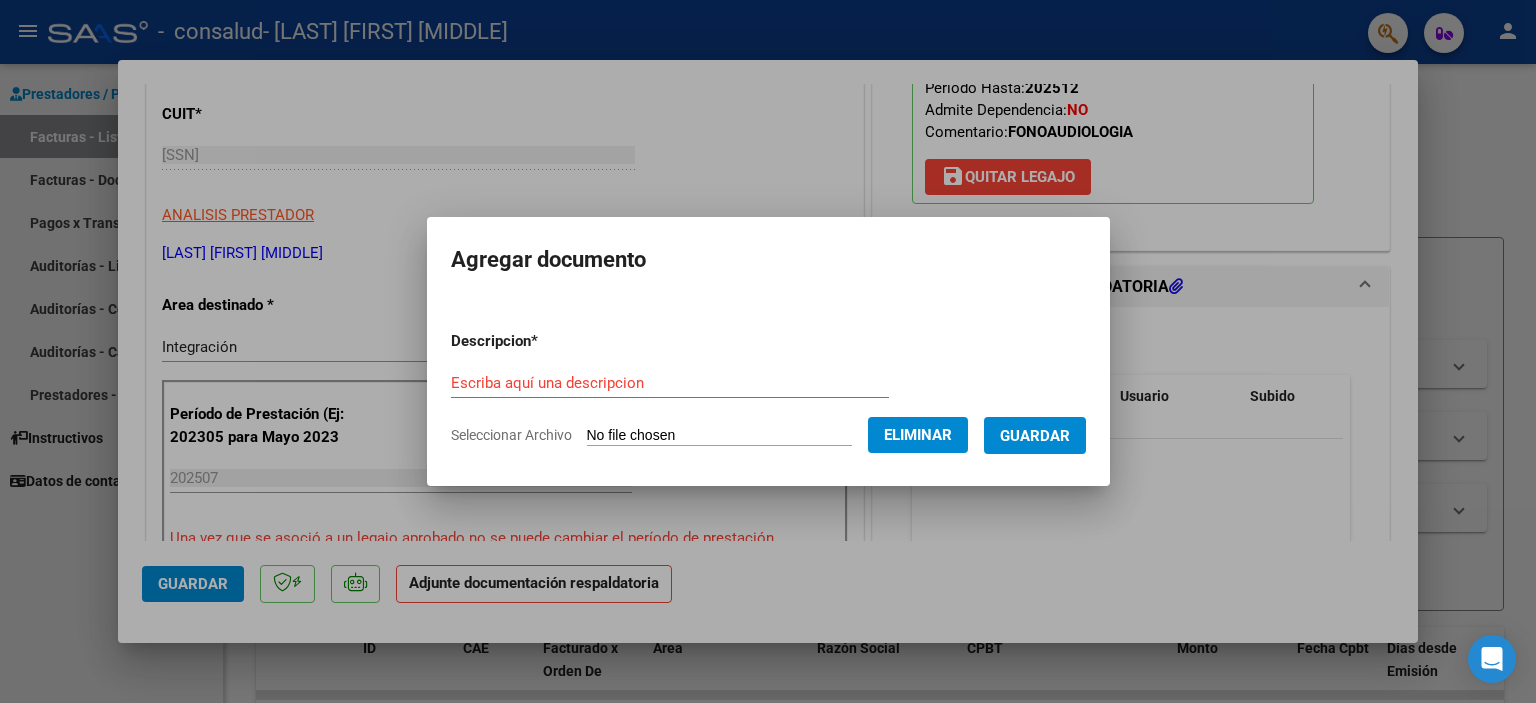 click on "Escriba aquí una descripcion" at bounding box center [670, 383] 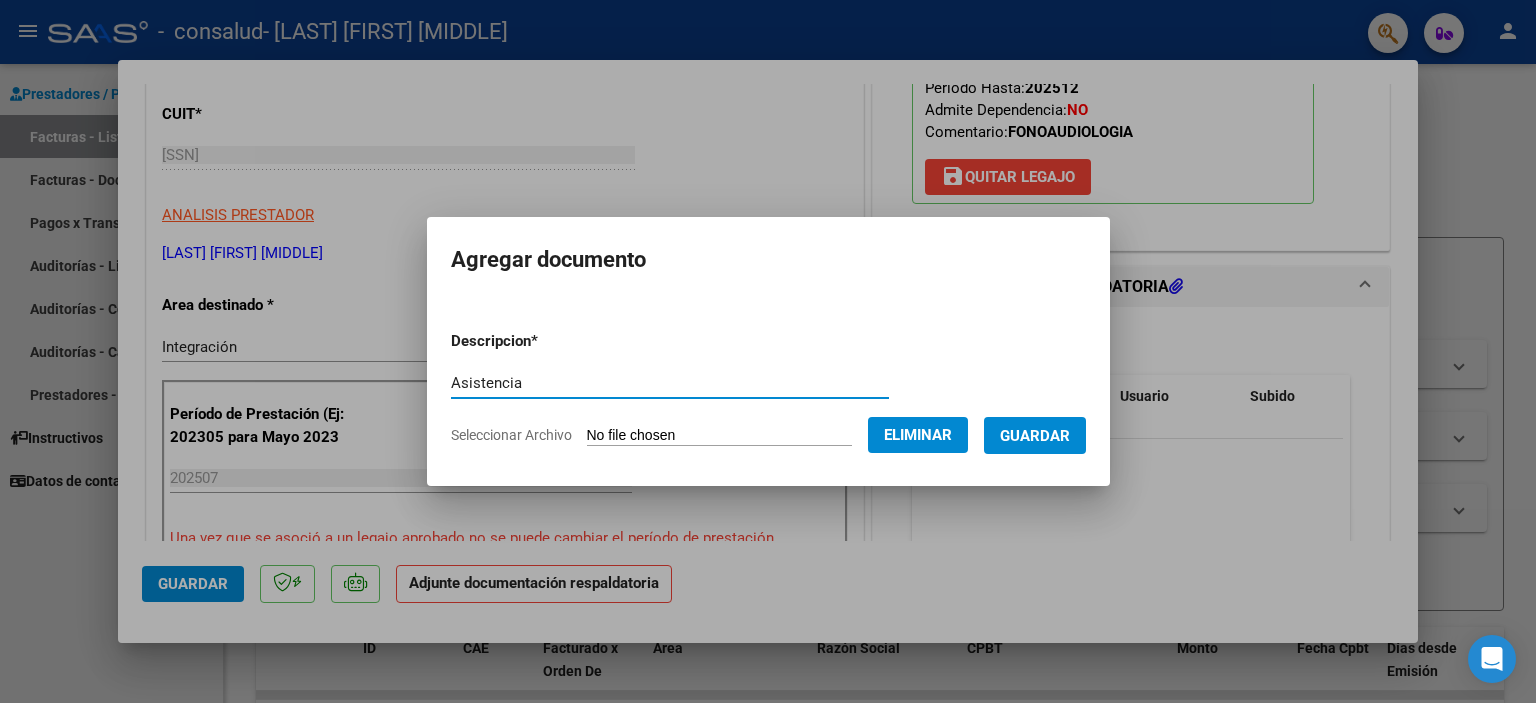 type on "Asistencia" 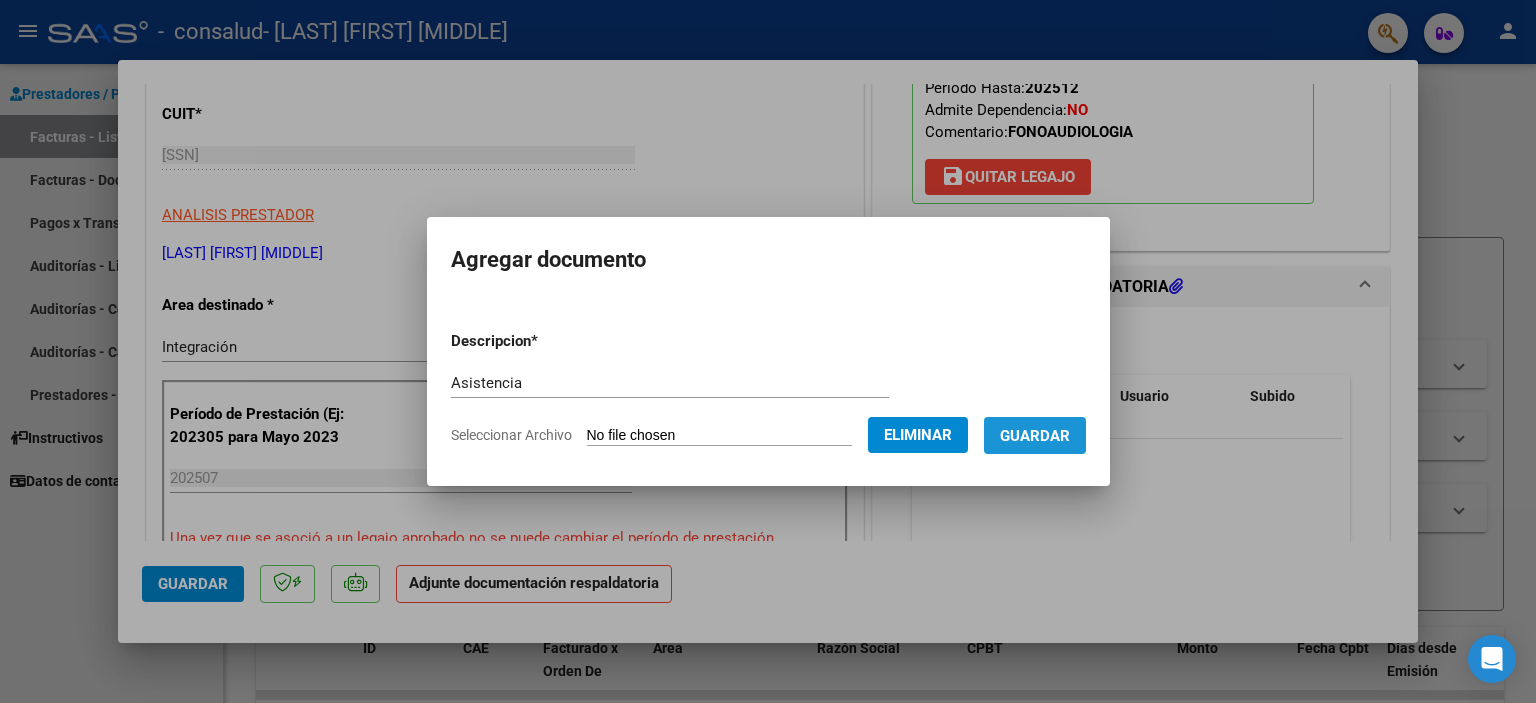 click on "Guardar" at bounding box center [1035, 436] 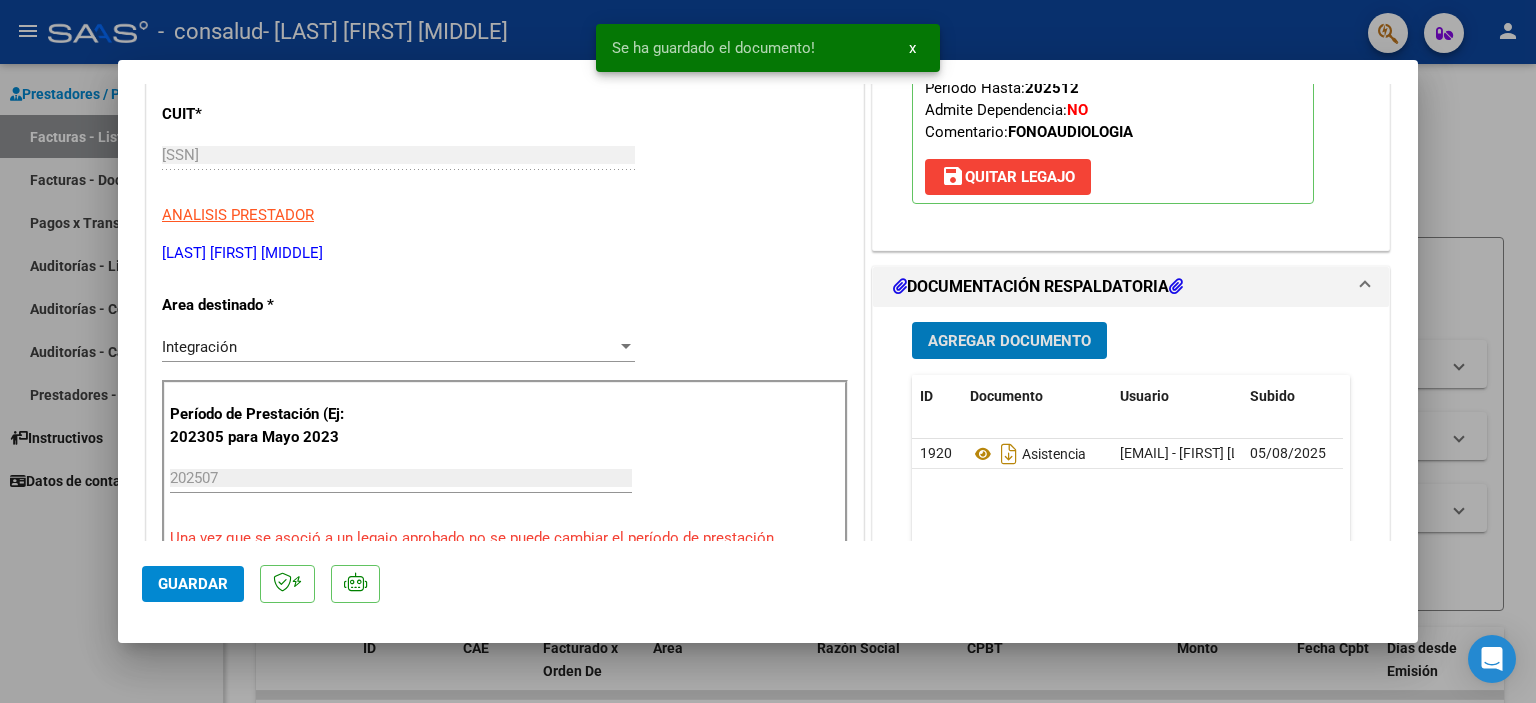 click on "Agregar Documento" at bounding box center [1009, 341] 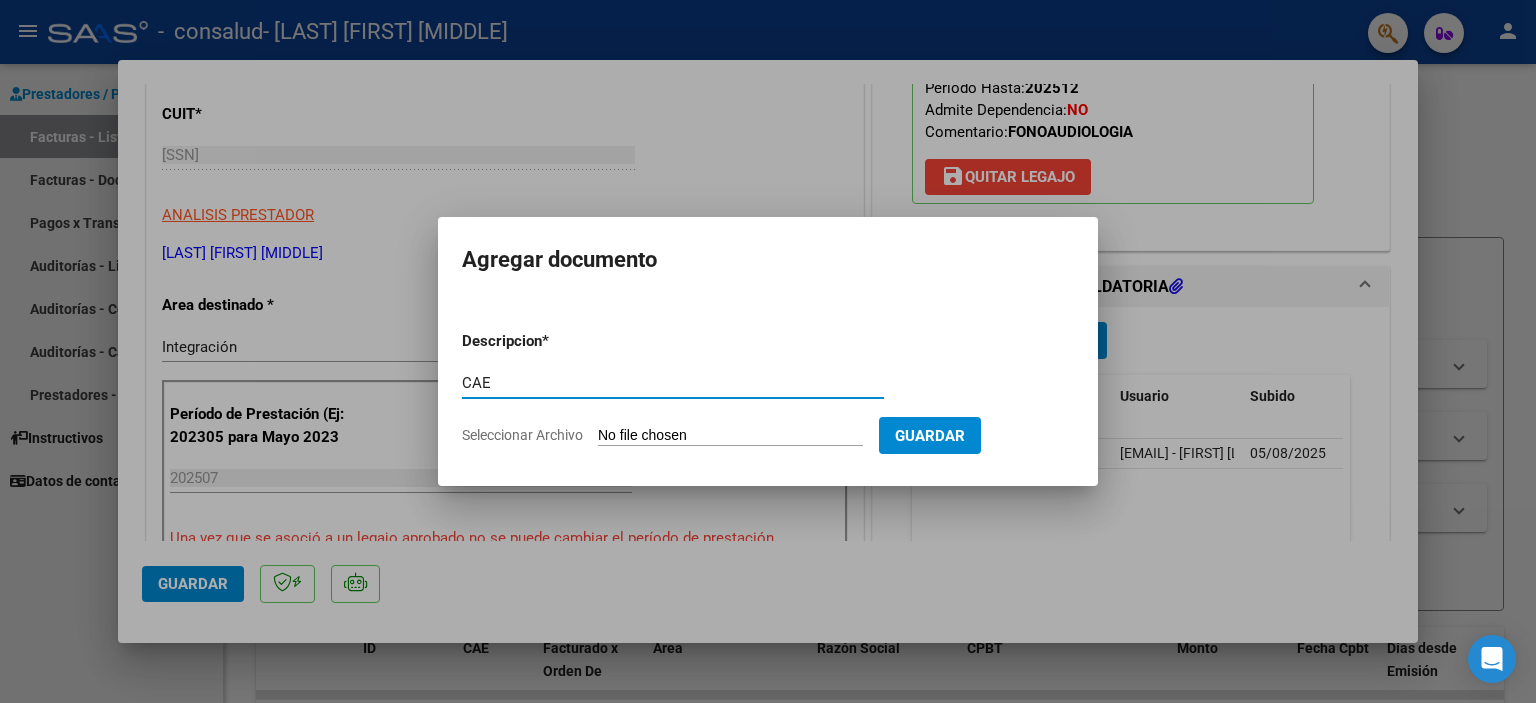 type on "CAE" 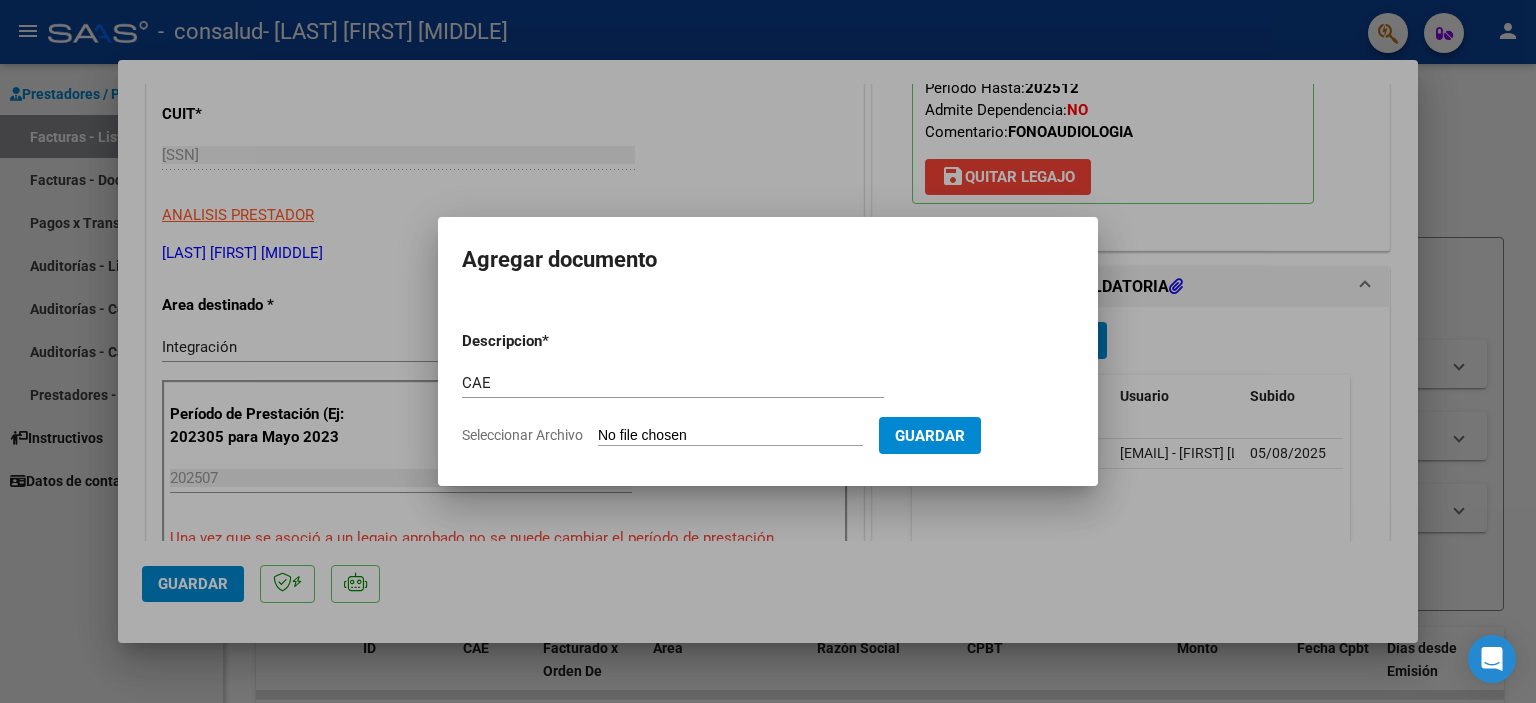 type on "C:\fakepath\Constatación de Comprobantes _ AFIP.pdf" 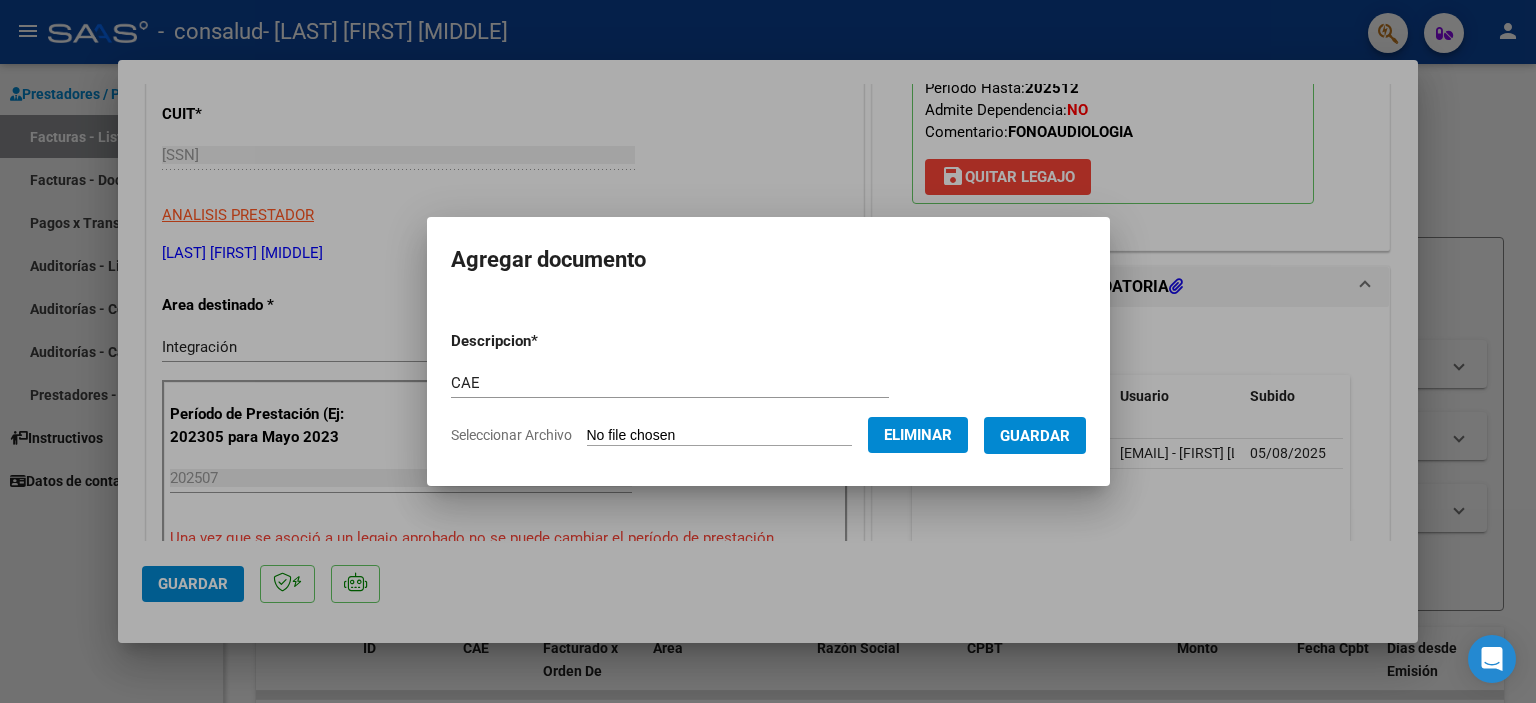 click on "Guardar" at bounding box center [1035, 435] 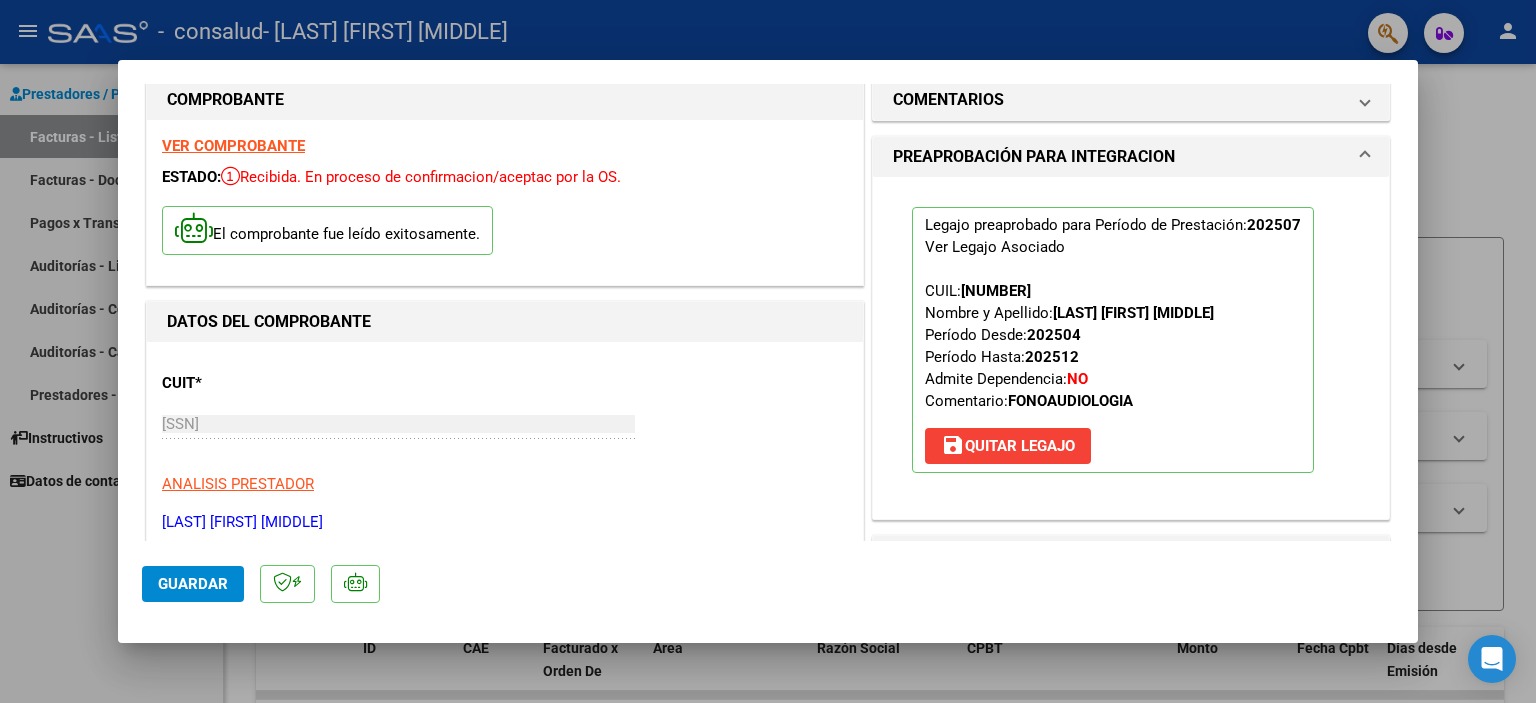 scroll, scrollTop: 0, scrollLeft: 0, axis: both 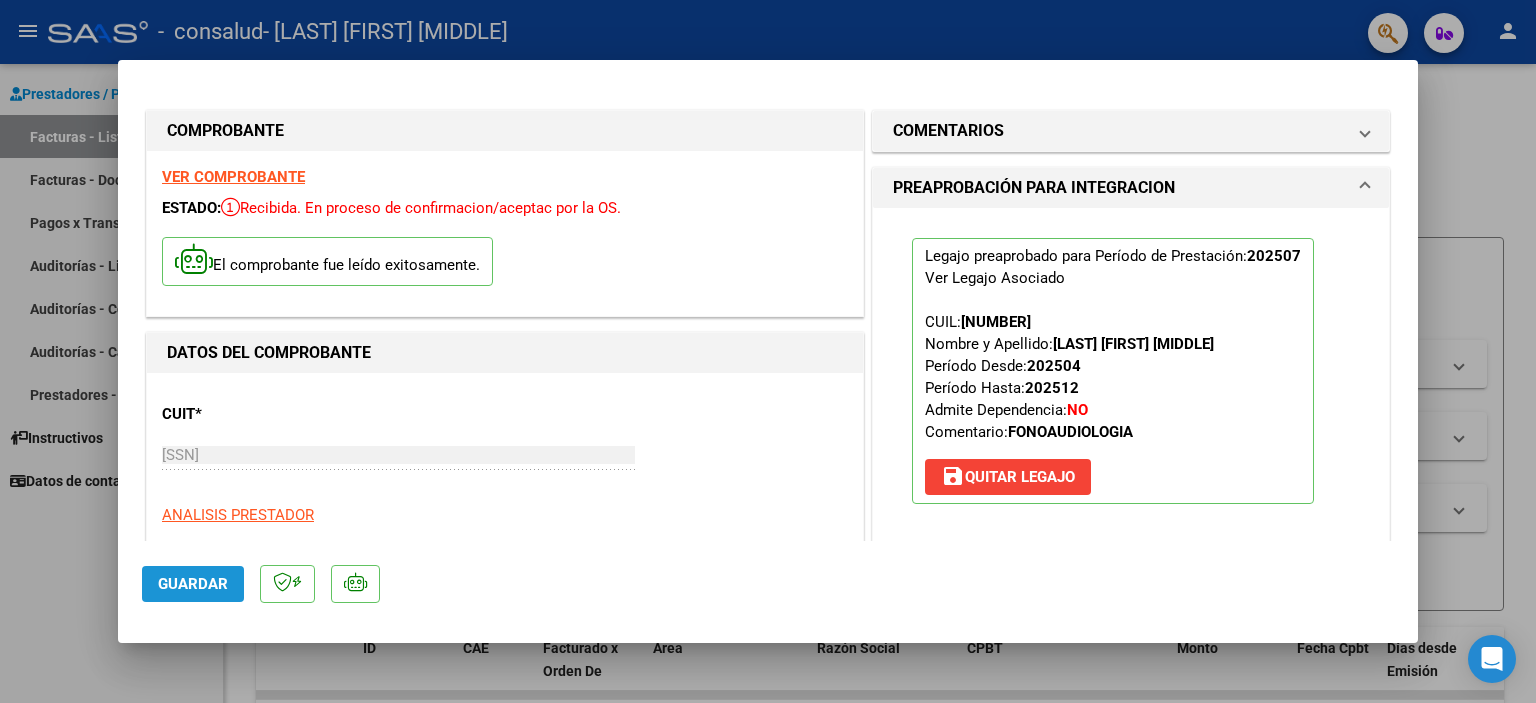 click on "Guardar" 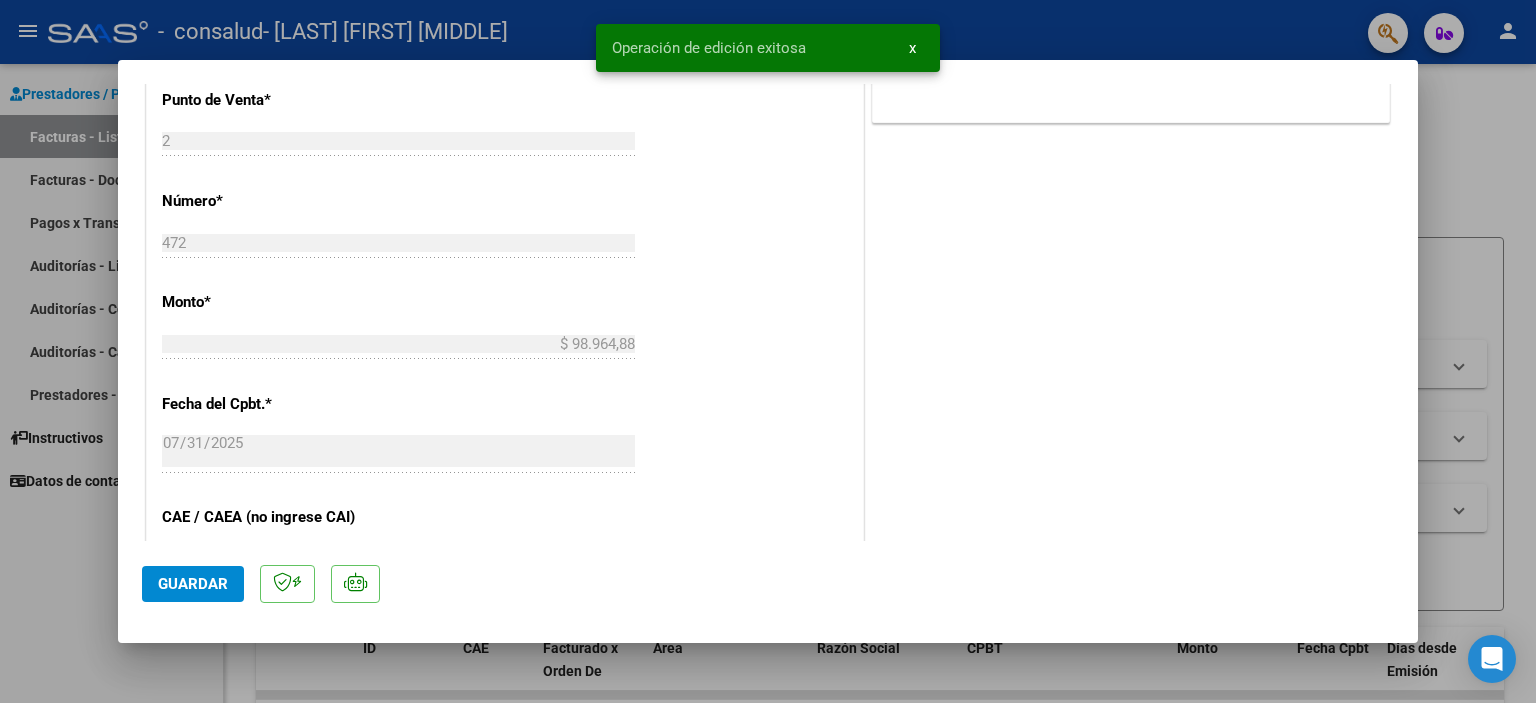 scroll, scrollTop: 1331, scrollLeft: 0, axis: vertical 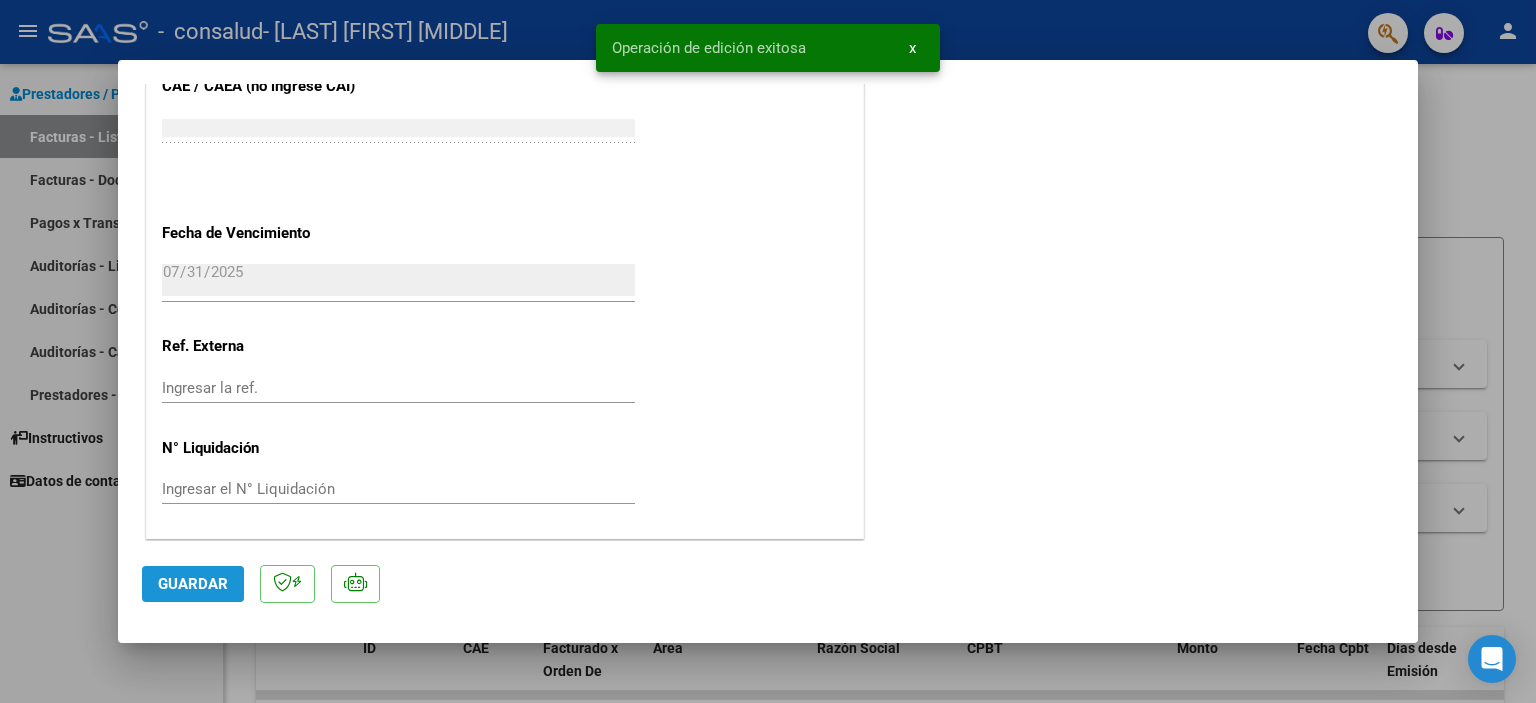click on "Guardar" 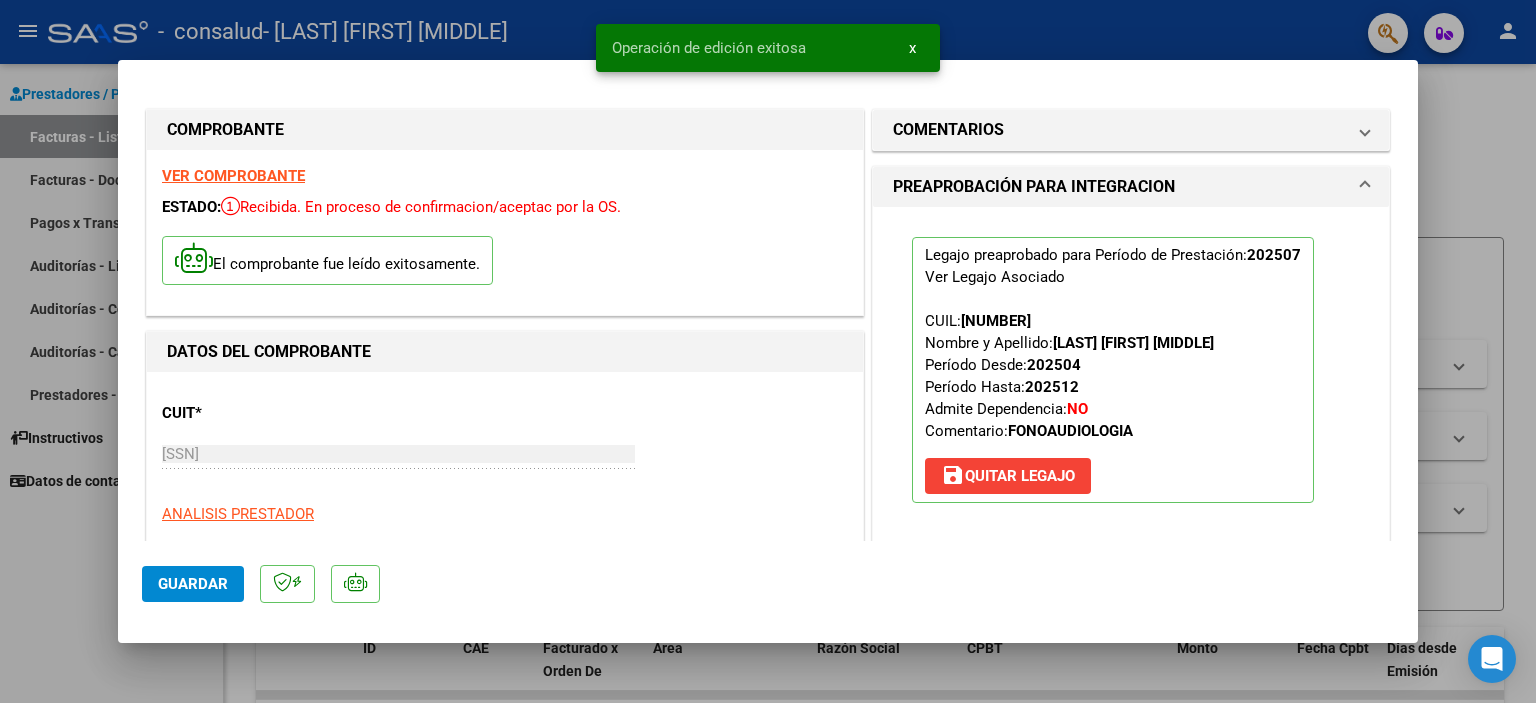 scroll, scrollTop: 0, scrollLeft: 0, axis: both 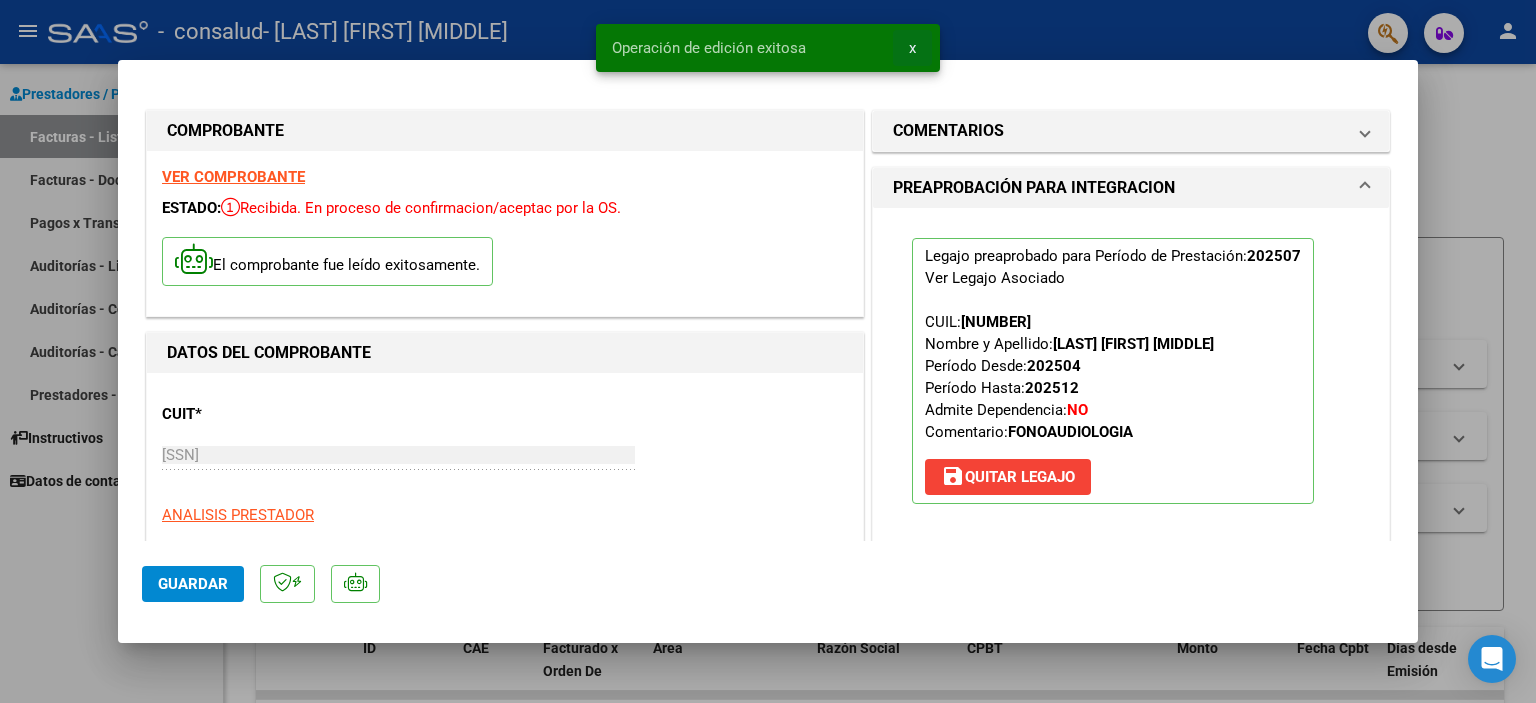 click on "x" at bounding box center (912, 48) 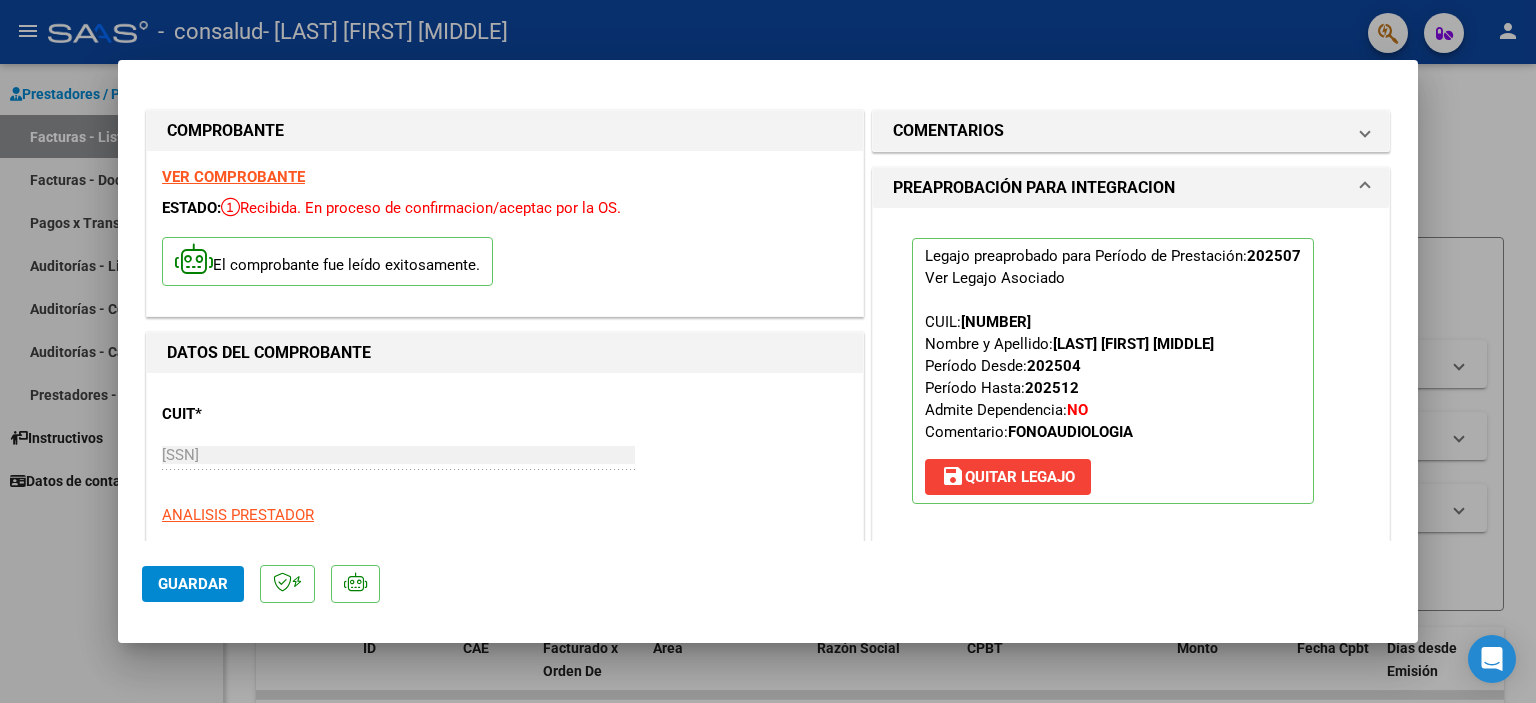 click at bounding box center [768, 351] 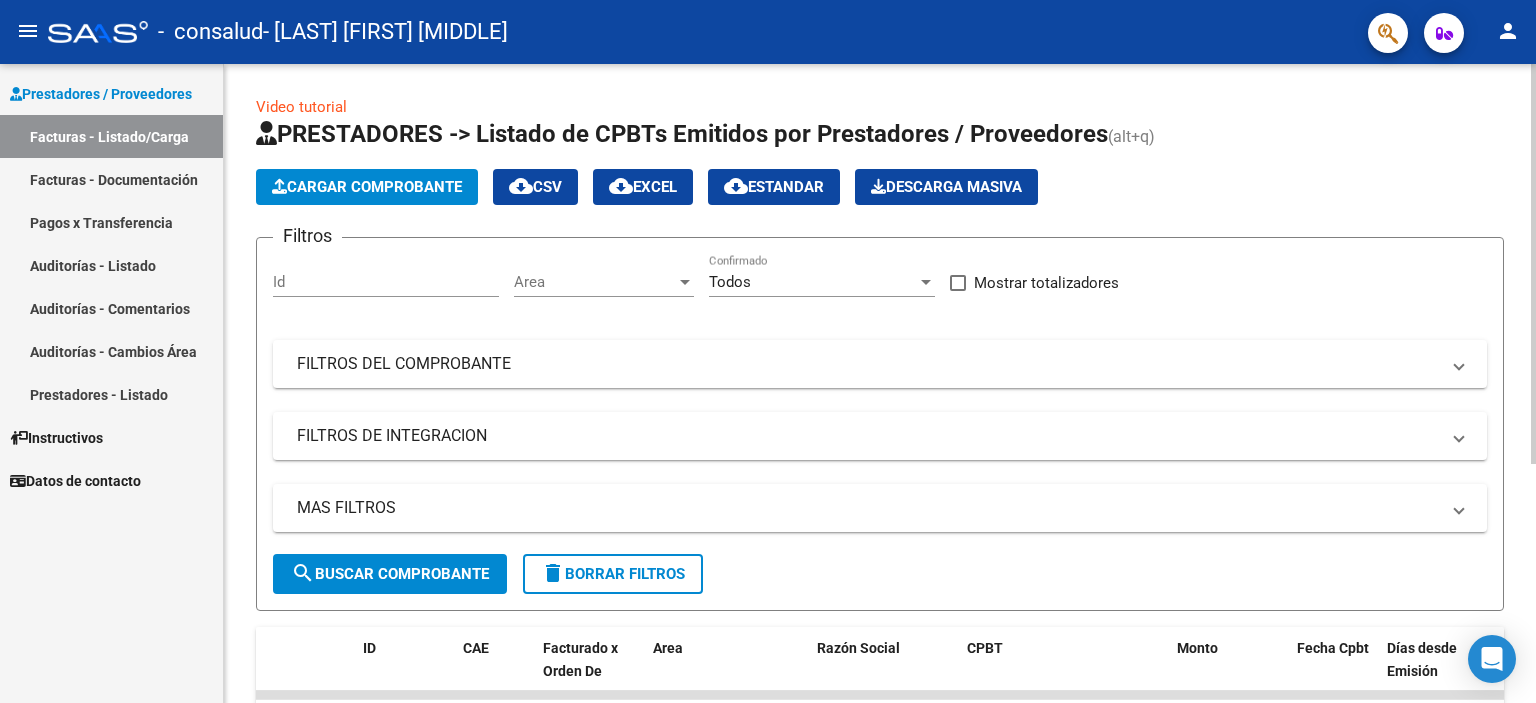 click on "Cargar Comprobante" 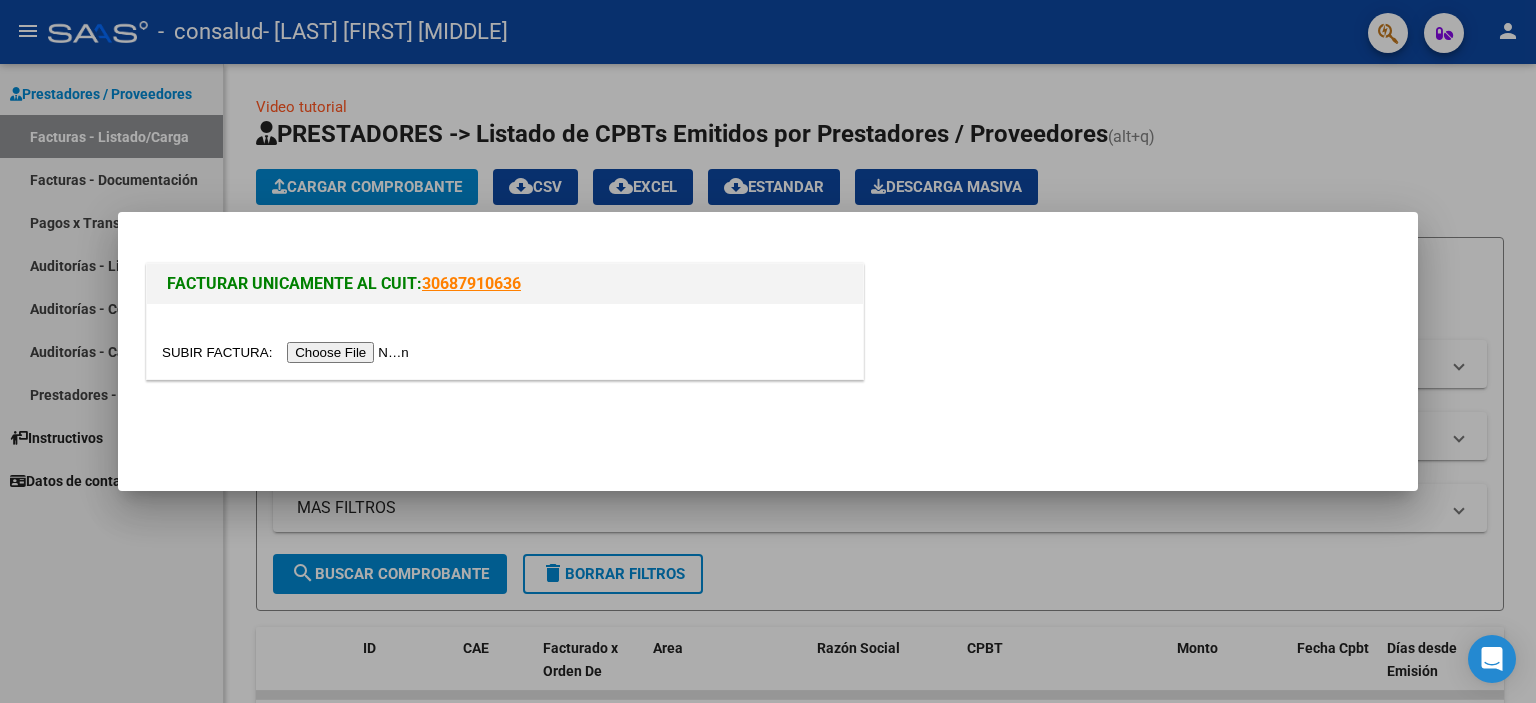 click at bounding box center [288, 352] 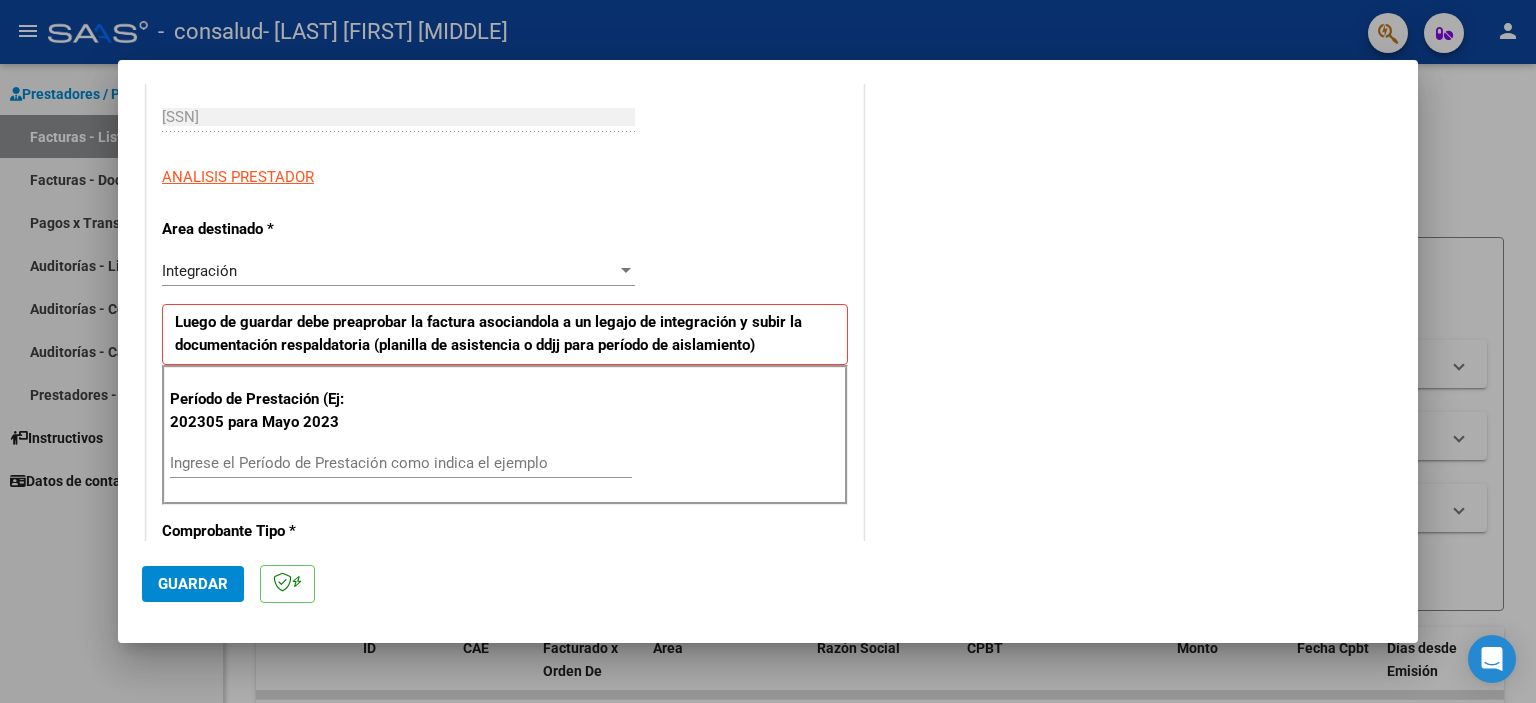 scroll, scrollTop: 400, scrollLeft: 0, axis: vertical 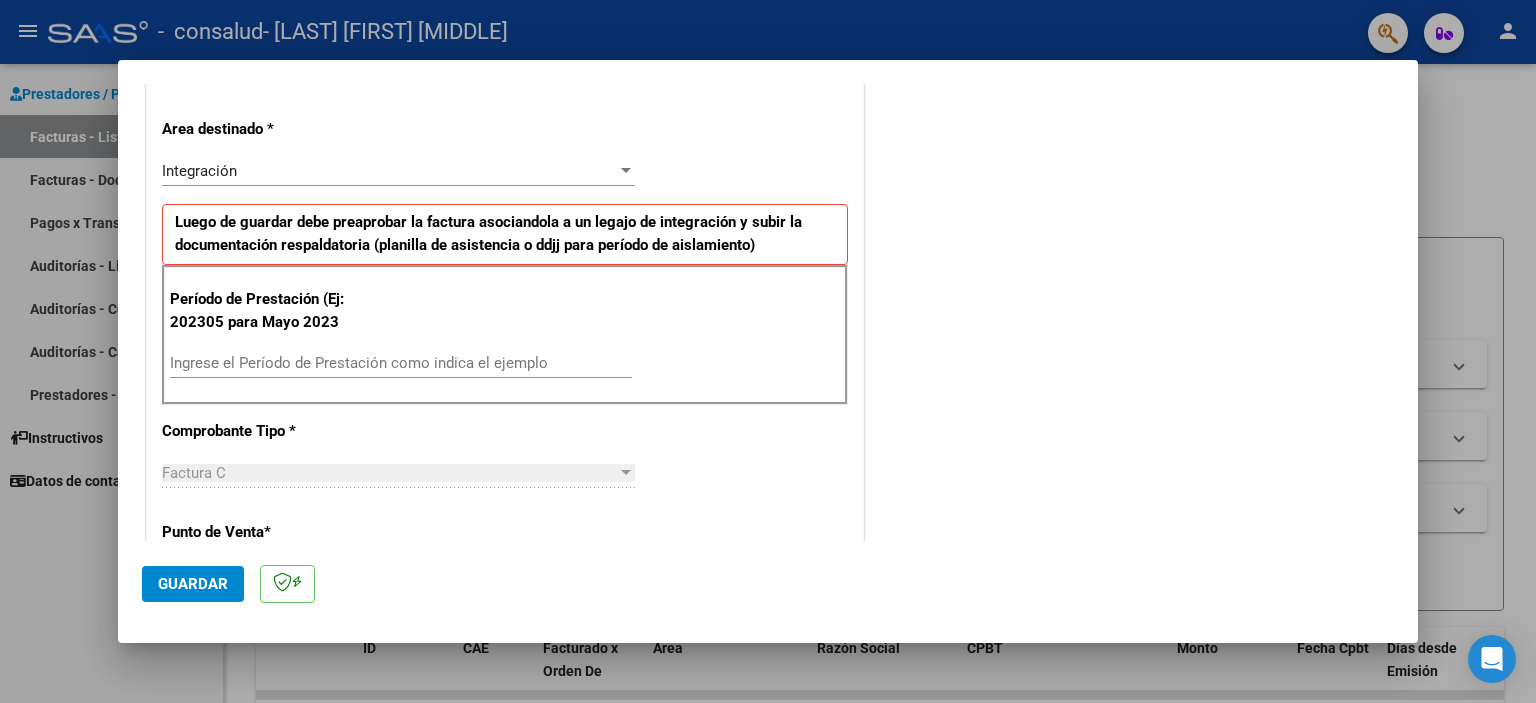 click on "Ingrese el Período de Prestación como indica el ejemplo" at bounding box center [401, 363] 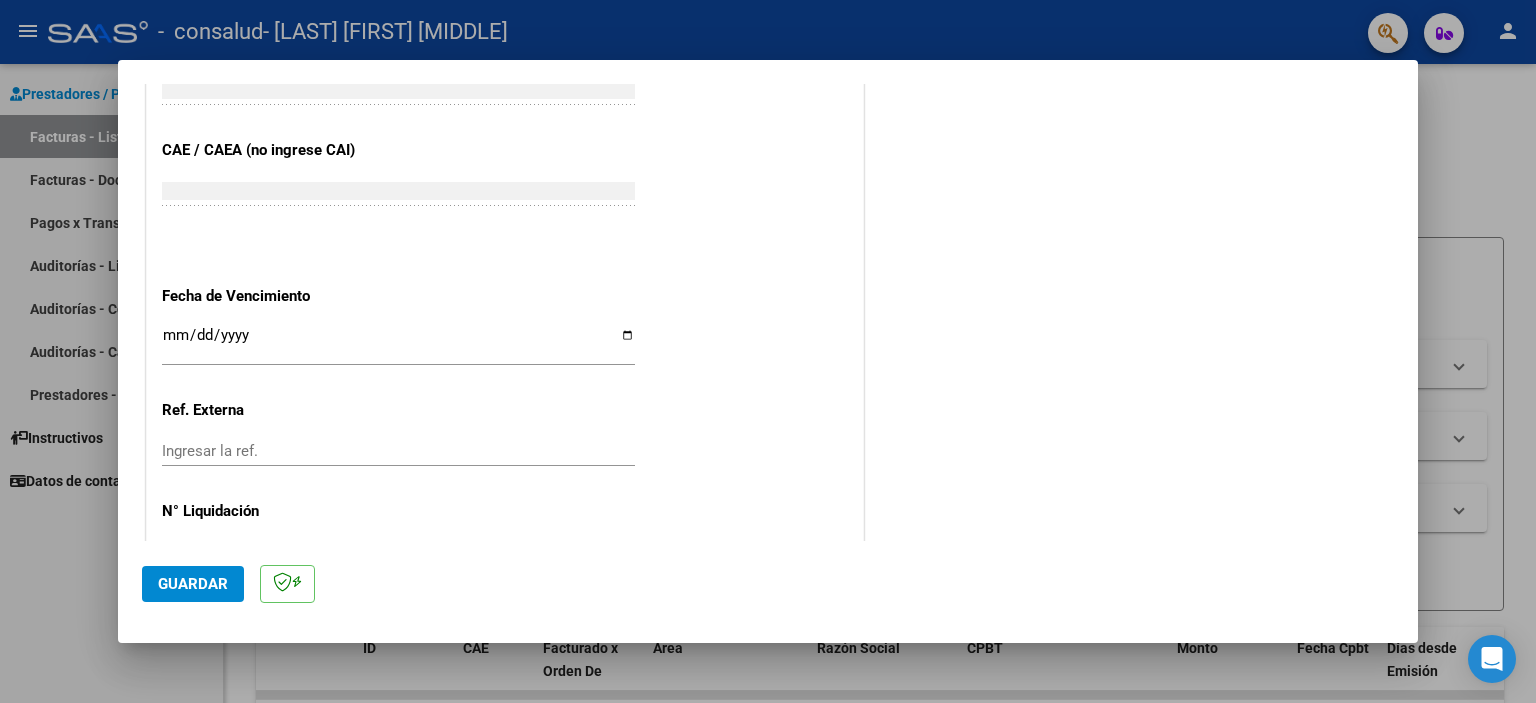scroll, scrollTop: 1263, scrollLeft: 0, axis: vertical 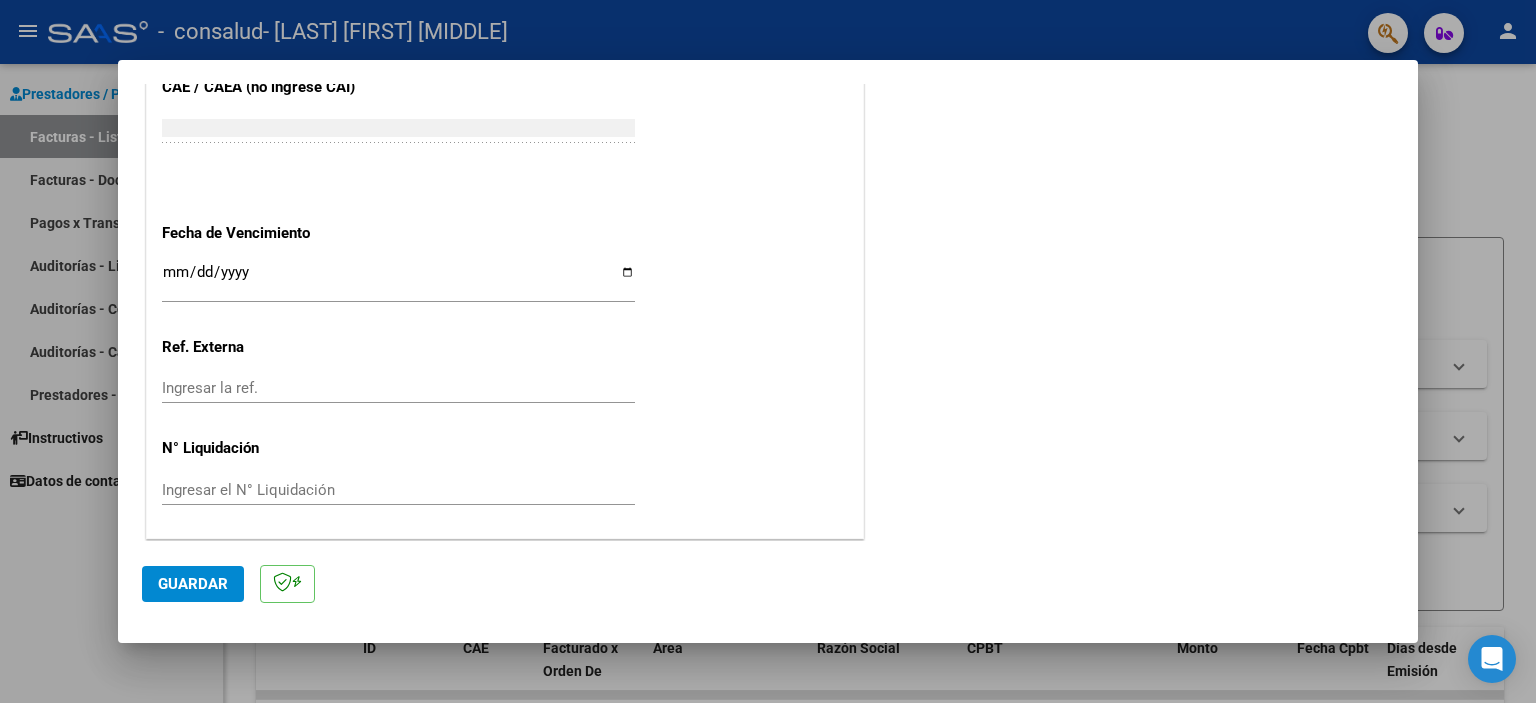 type on "202507" 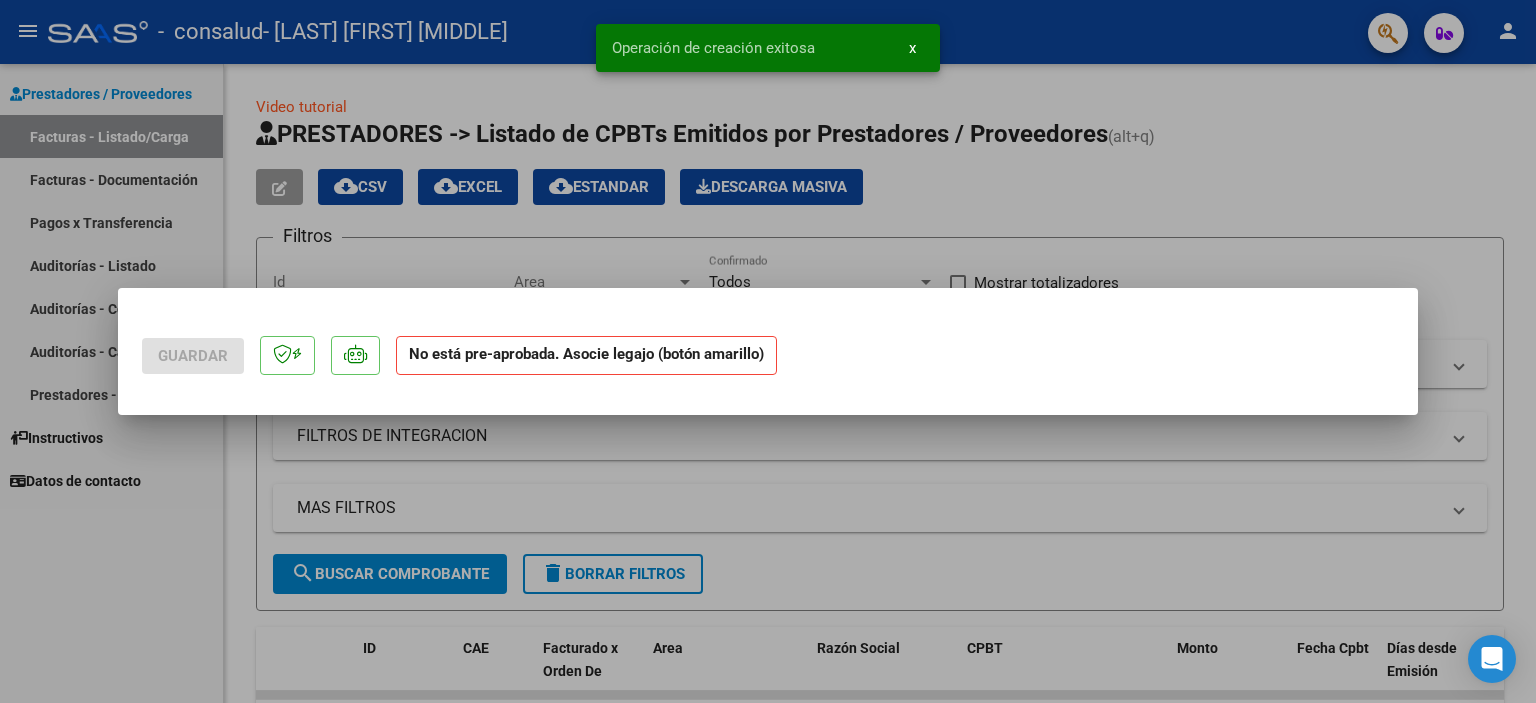 scroll, scrollTop: 0, scrollLeft: 0, axis: both 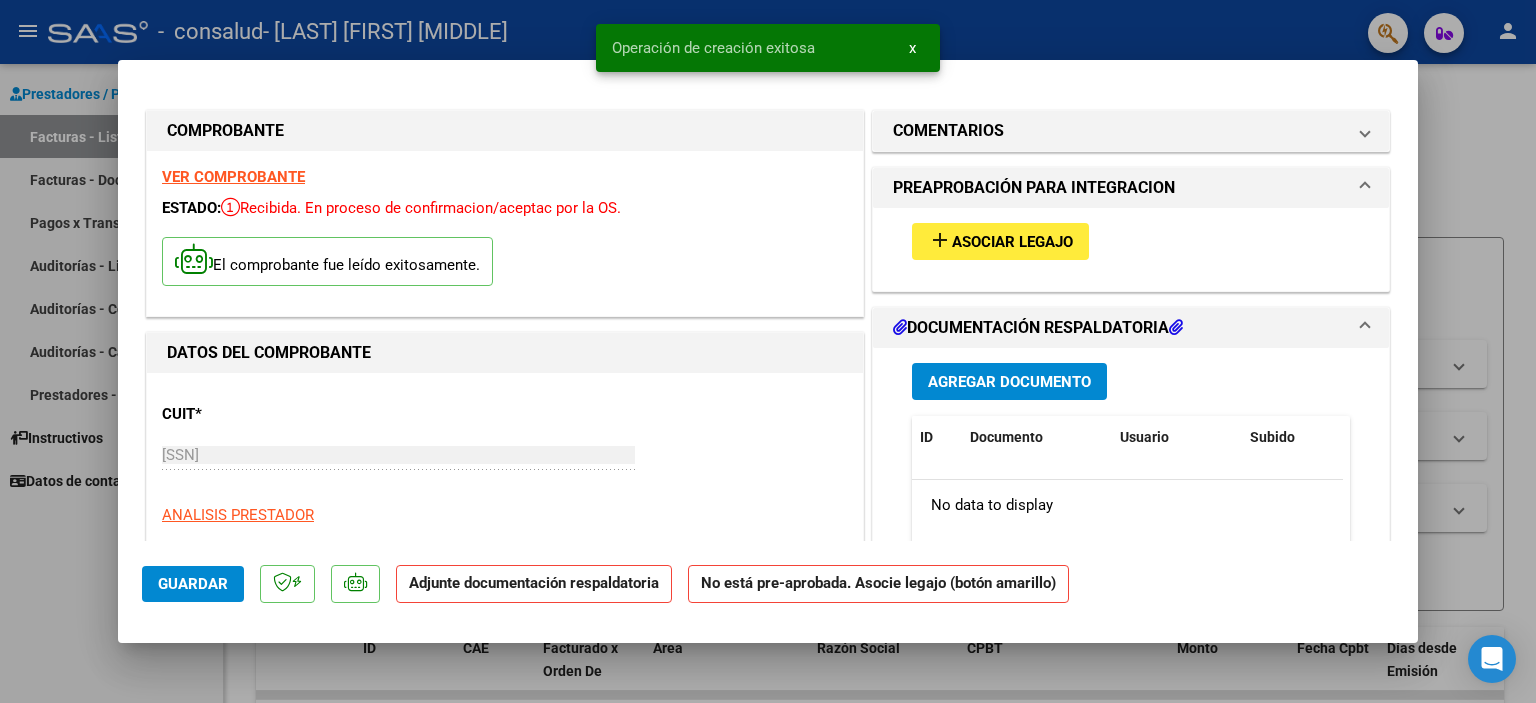 click on "Asociar Legajo" at bounding box center (1012, 242) 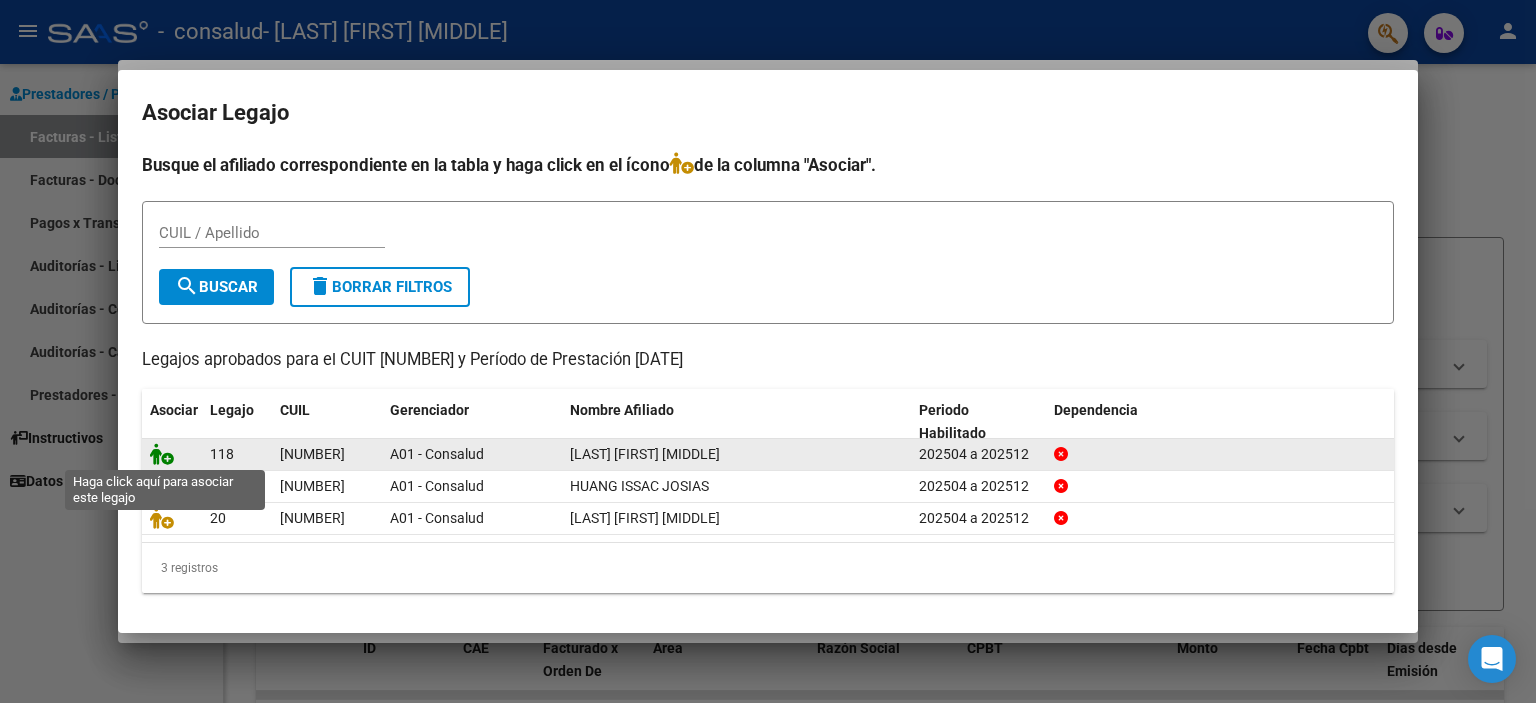 click 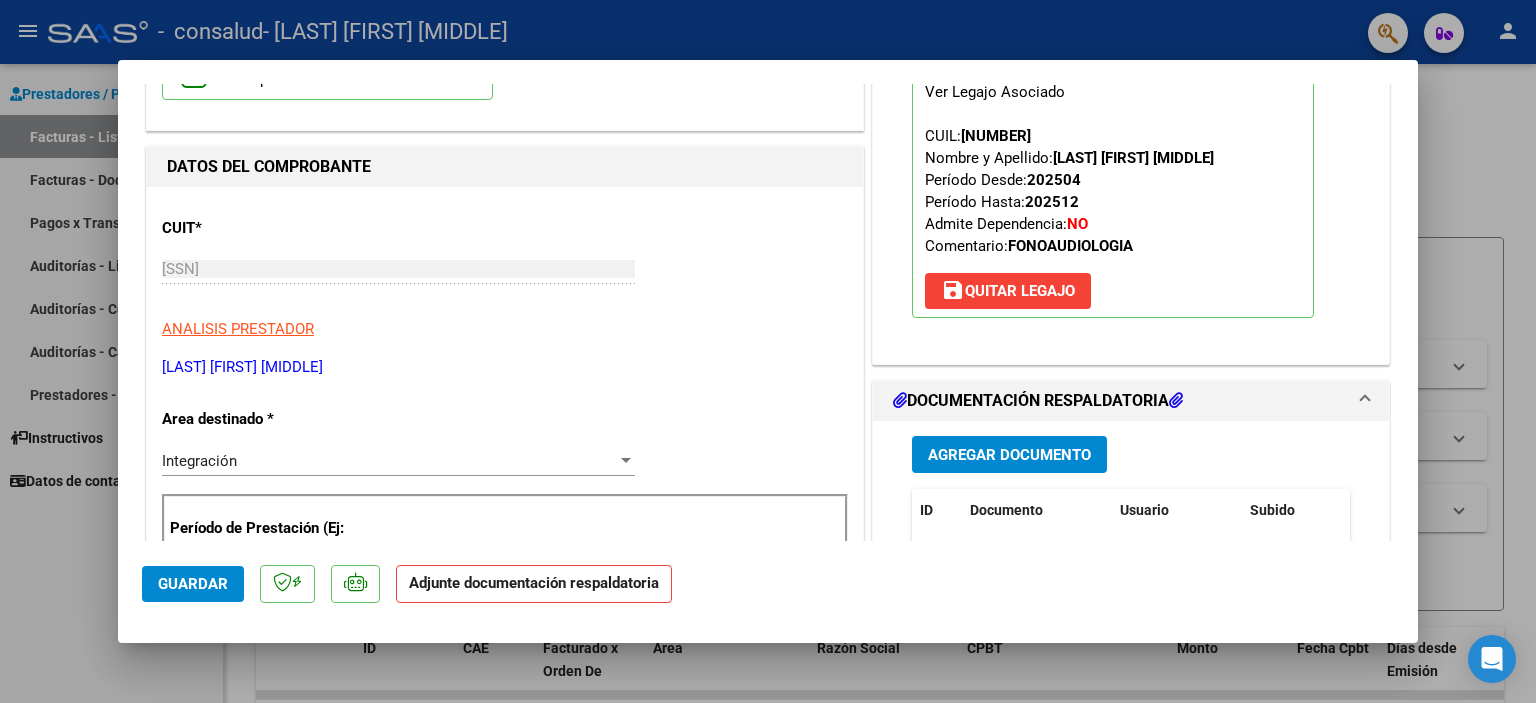 scroll, scrollTop: 300, scrollLeft: 0, axis: vertical 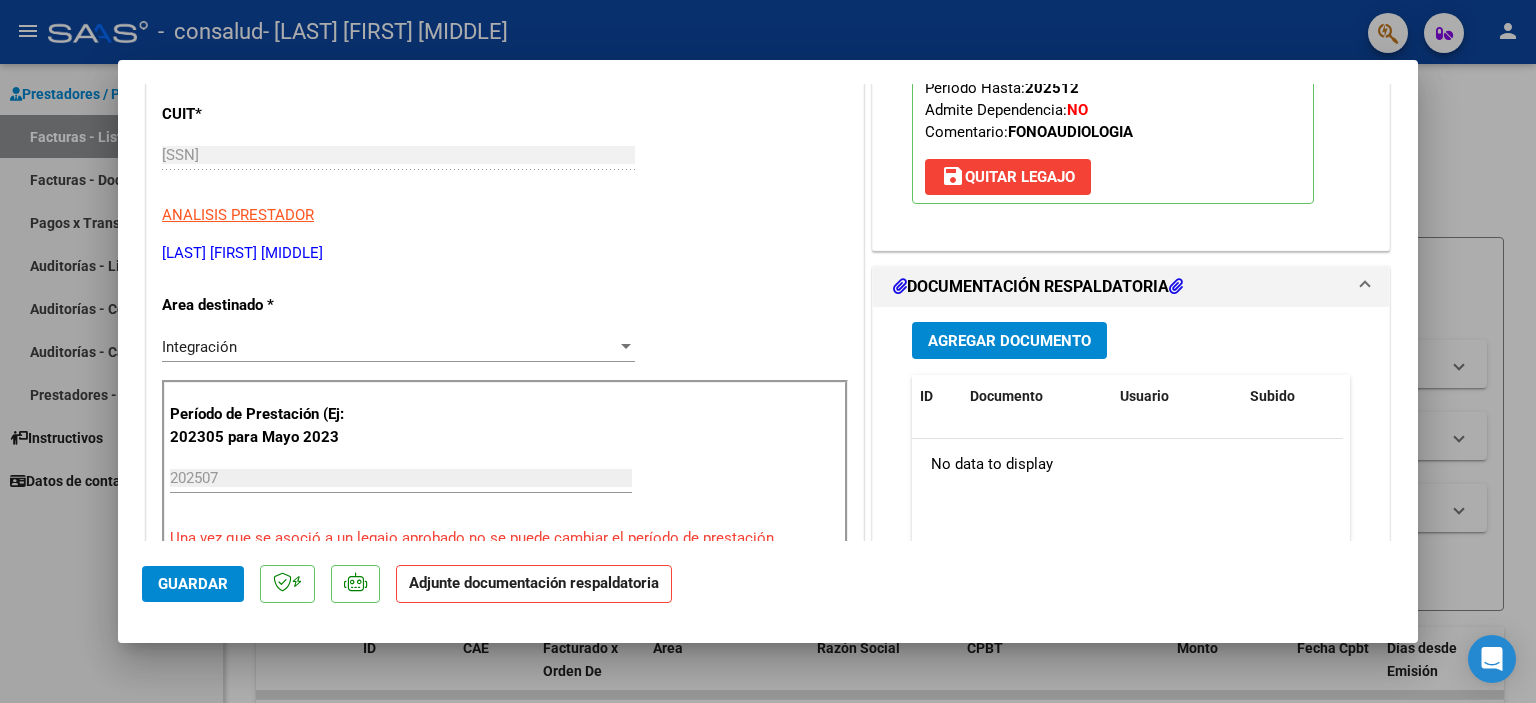 click on "Agregar Documento" at bounding box center (1009, 341) 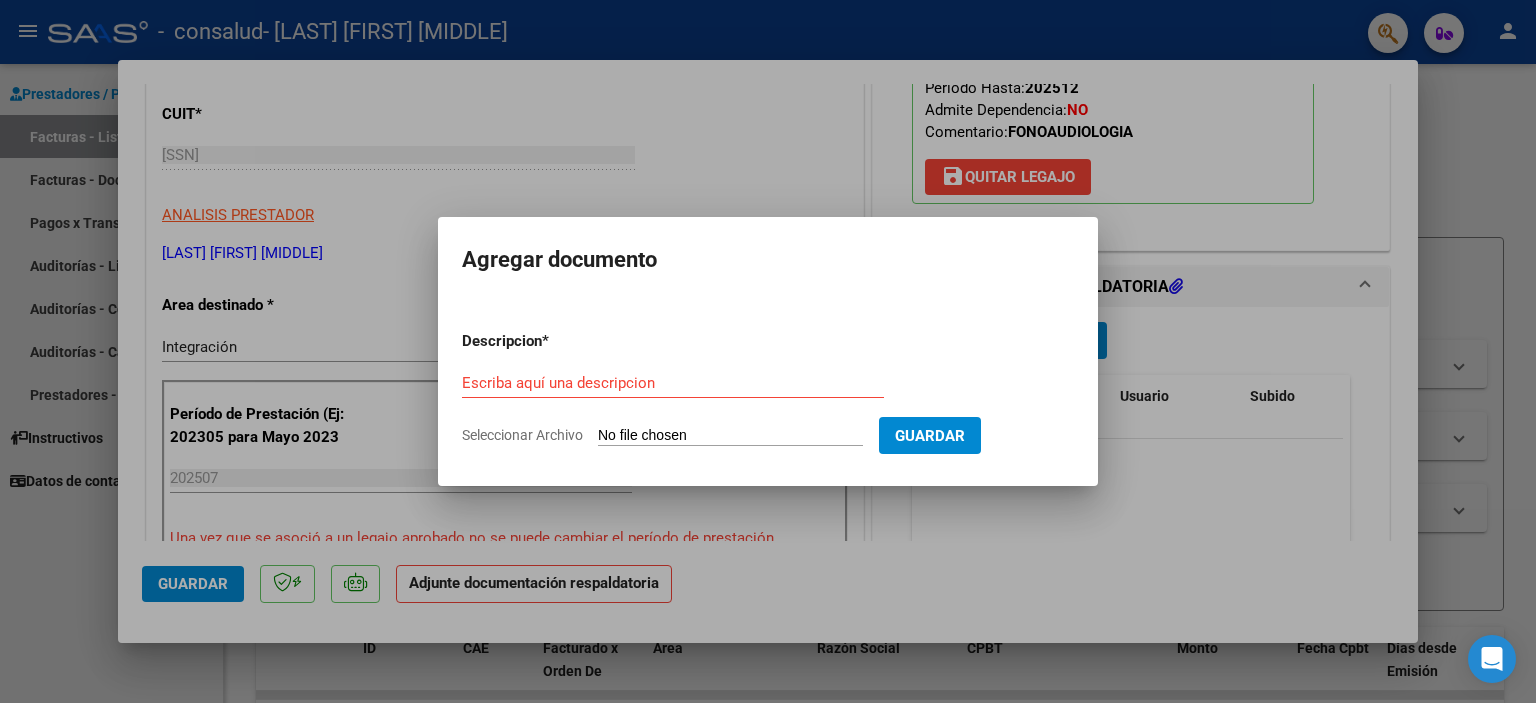 click on "Descripcion  *   Escriba aquí una descripcion  Seleccionar Archivo Guardar" at bounding box center [768, 388] 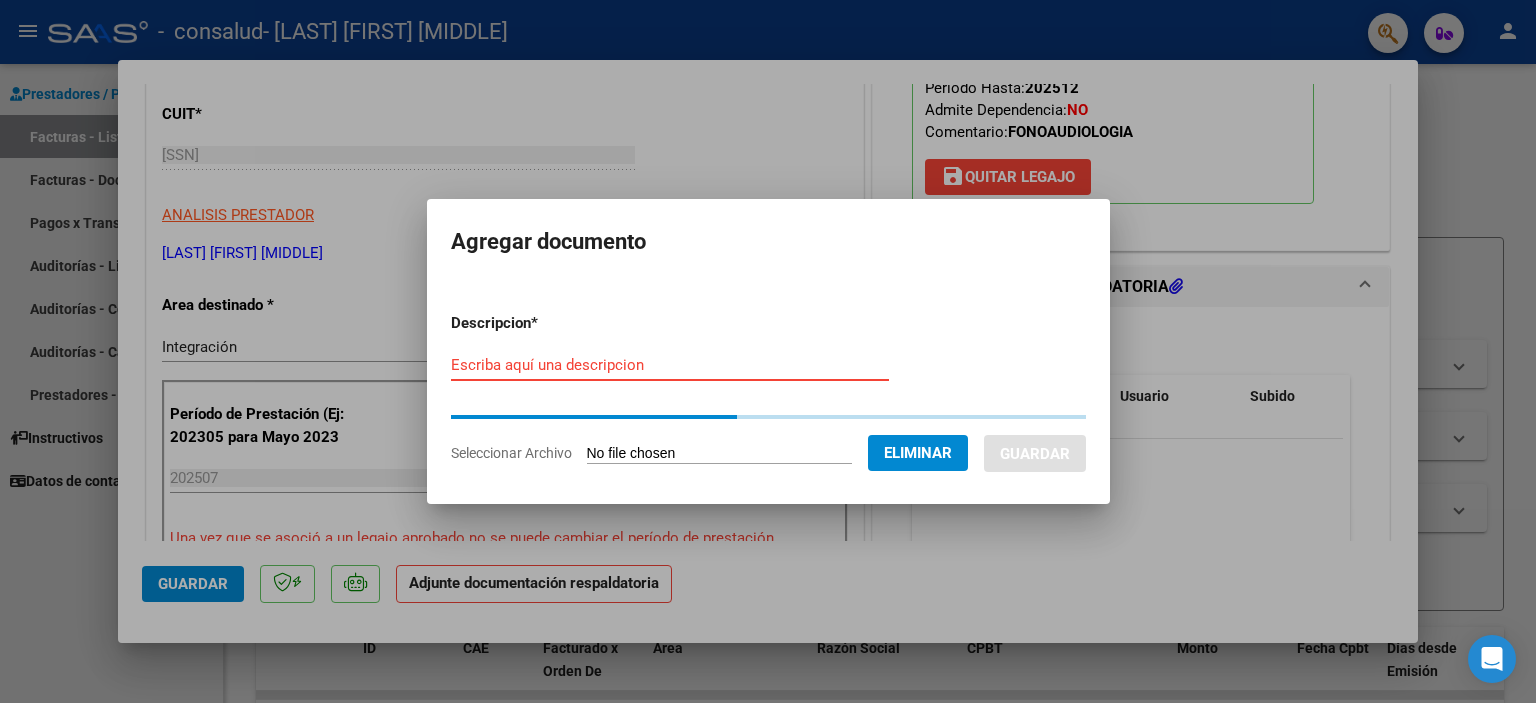 click on "Escriba aquí una descripcion" at bounding box center [670, 365] 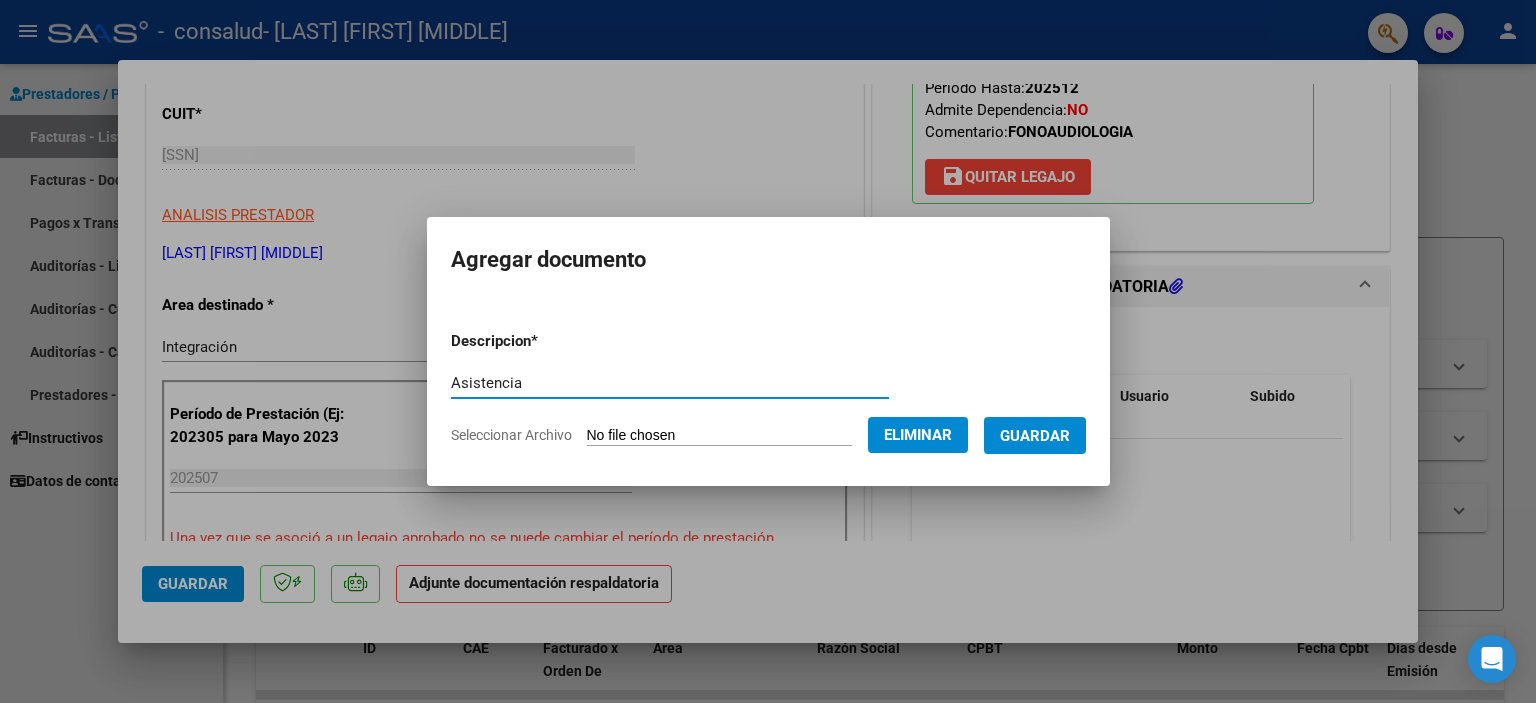 type on "Asistencia" 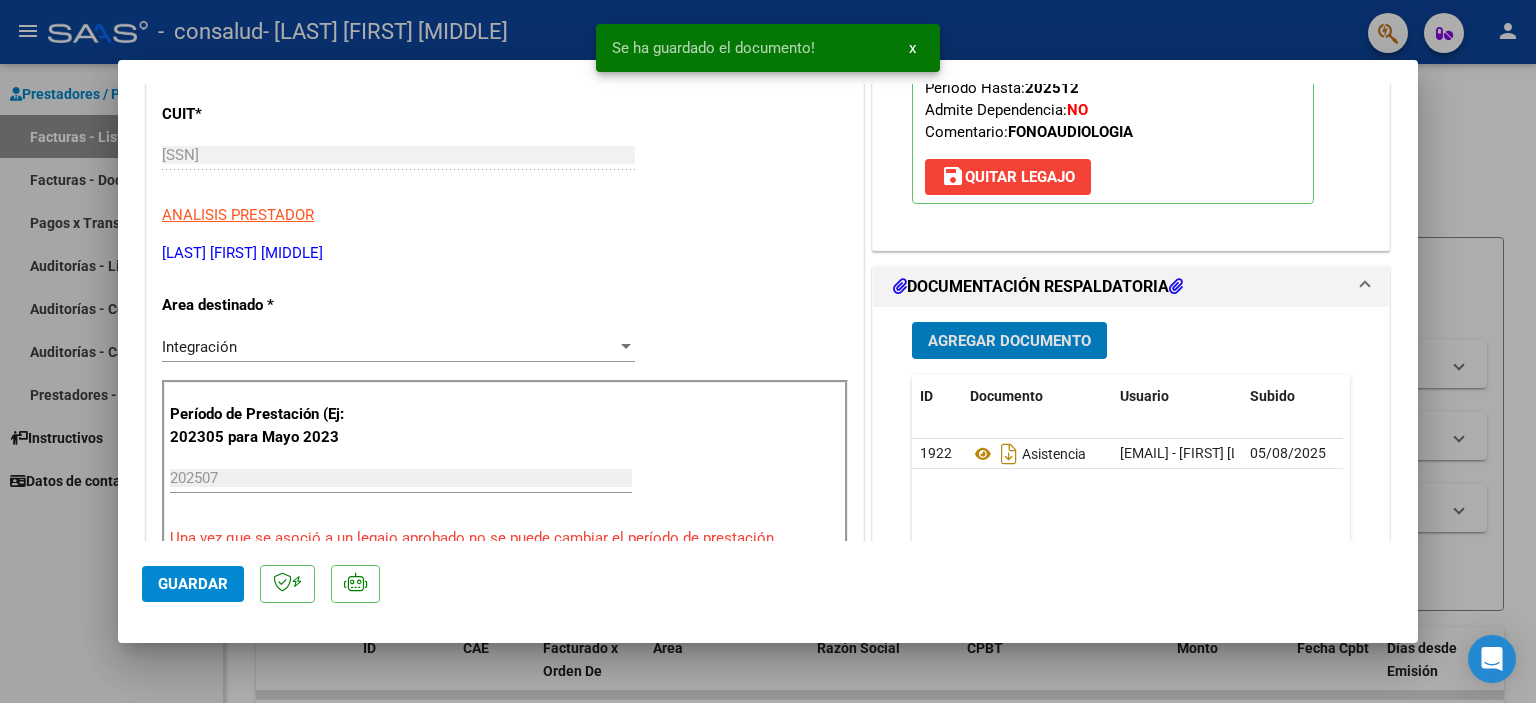click on "Agregar Documento" at bounding box center (1009, 341) 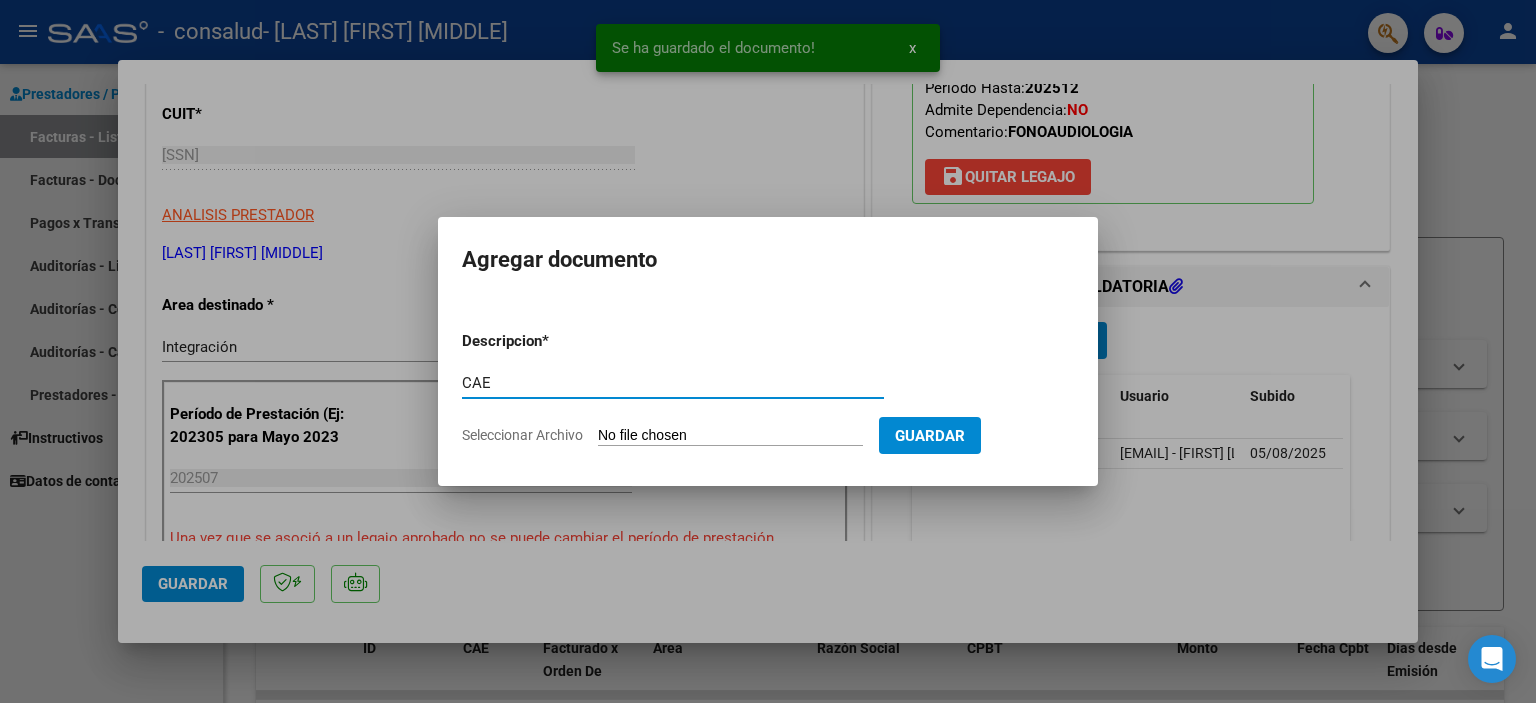 type on "CAE" 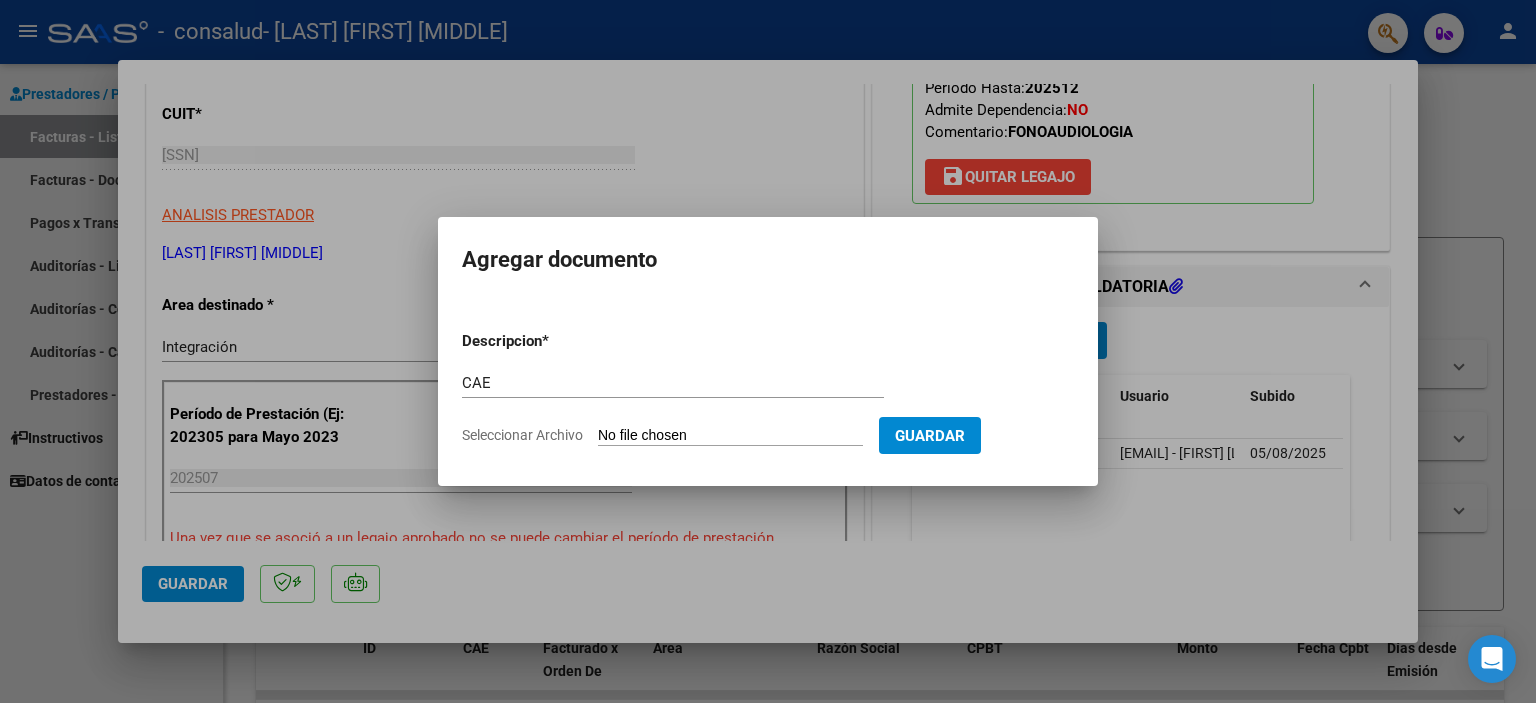 type on "C:\fakepath\Constatación de Comprobantes _ AFIP.pdf" 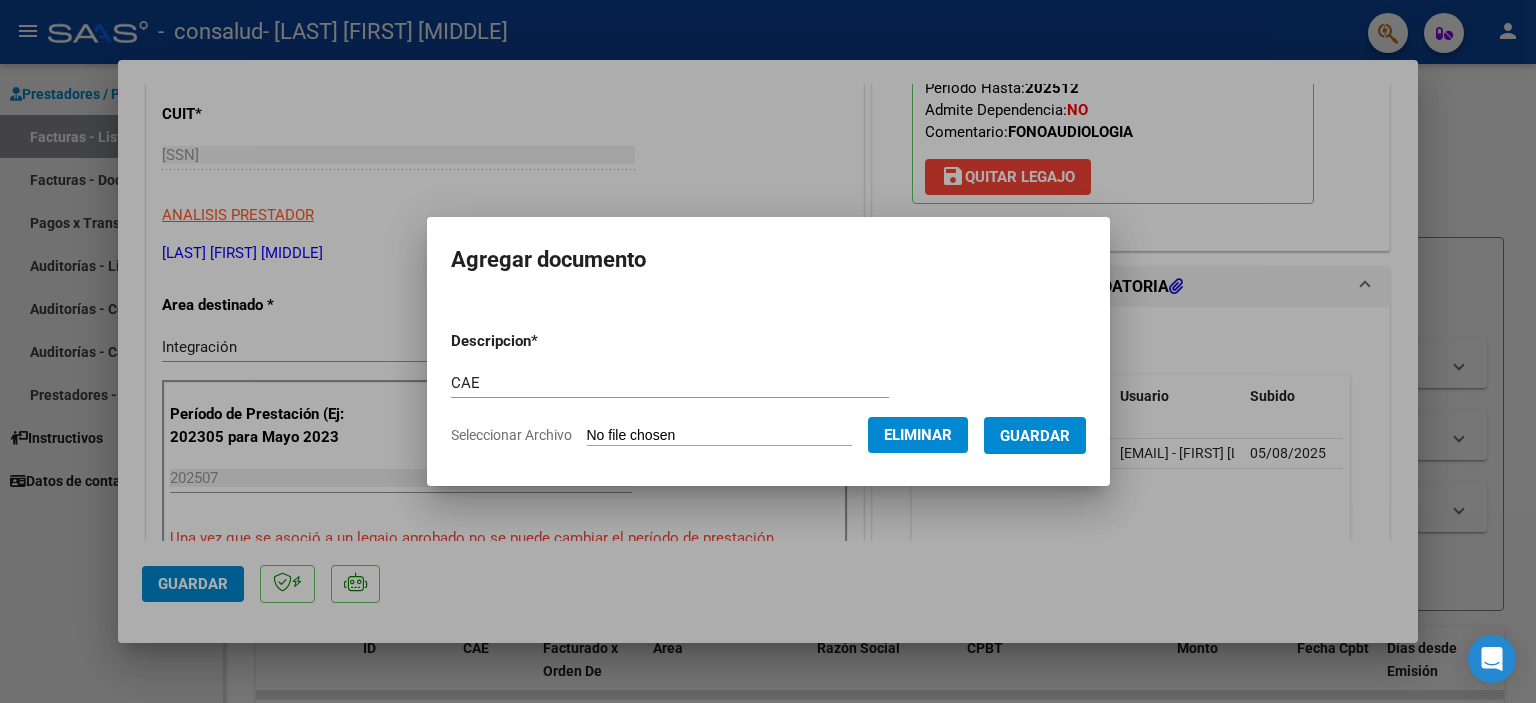 click on "Guardar" at bounding box center [1035, 436] 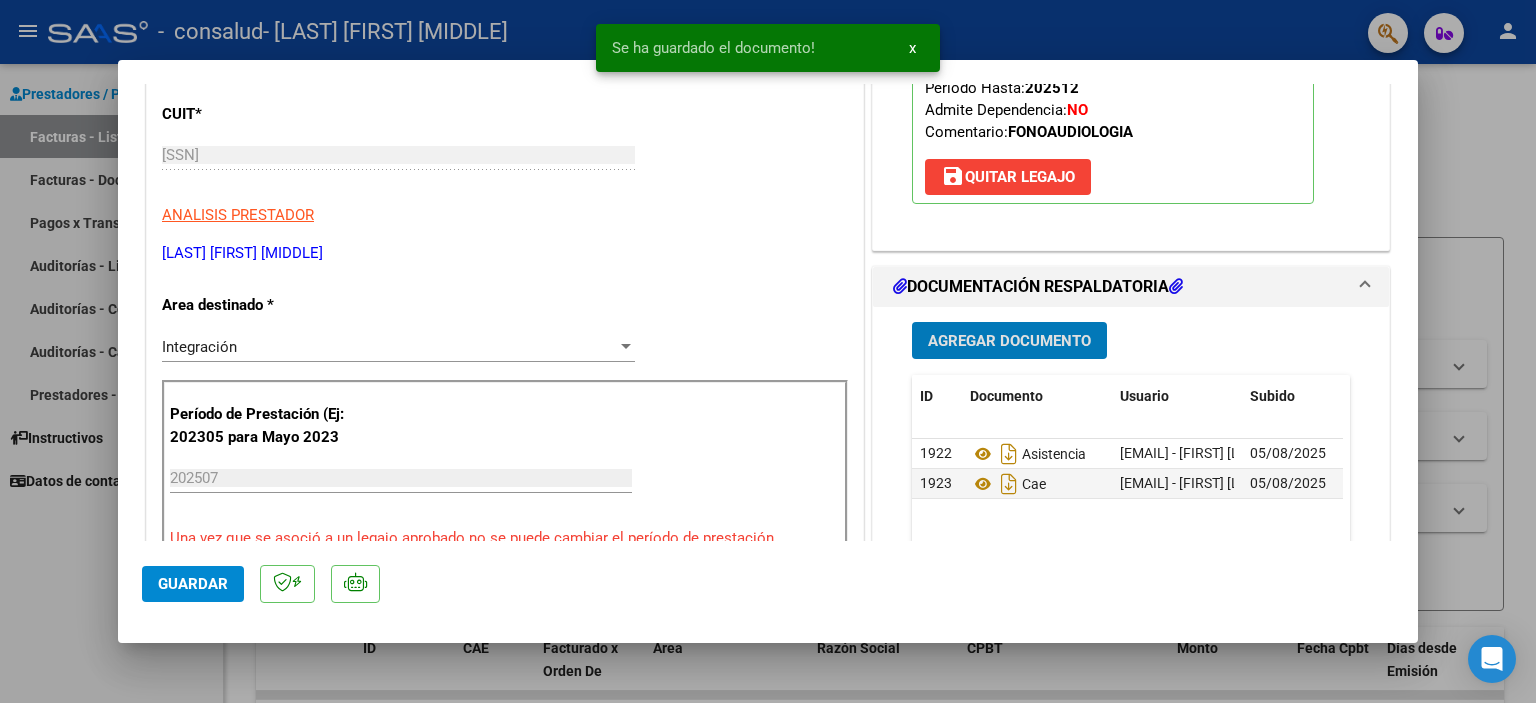click on "Guardar" 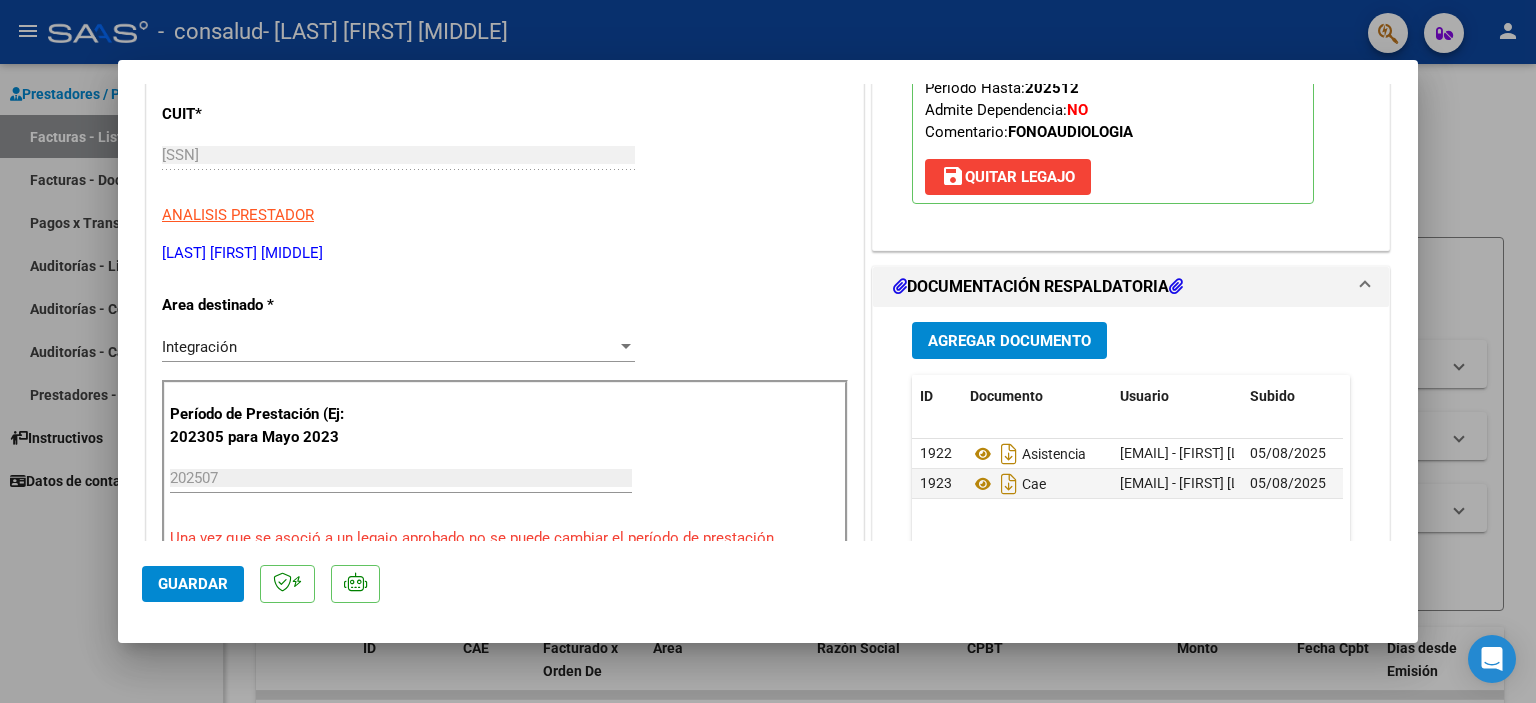 click on "Guardar" 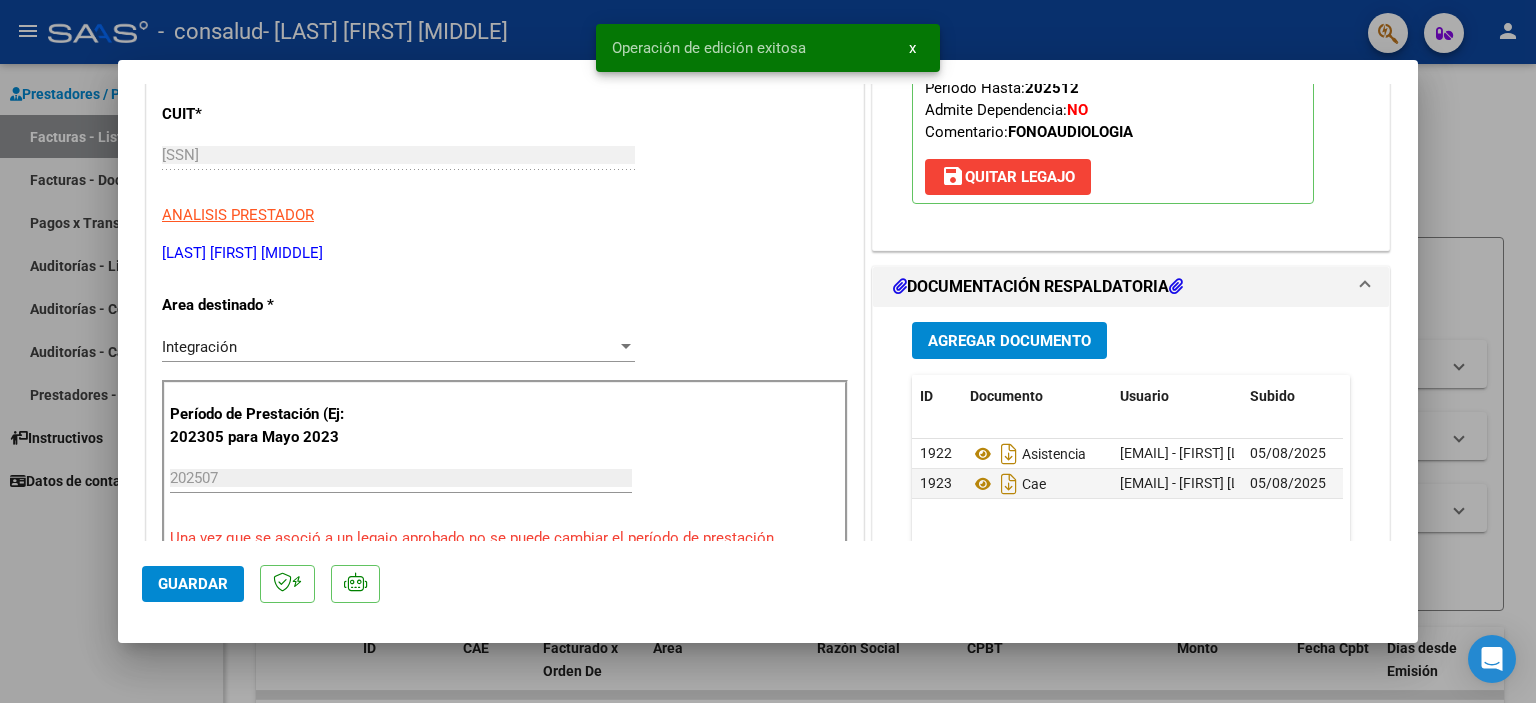 click at bounding box center (768, 351) 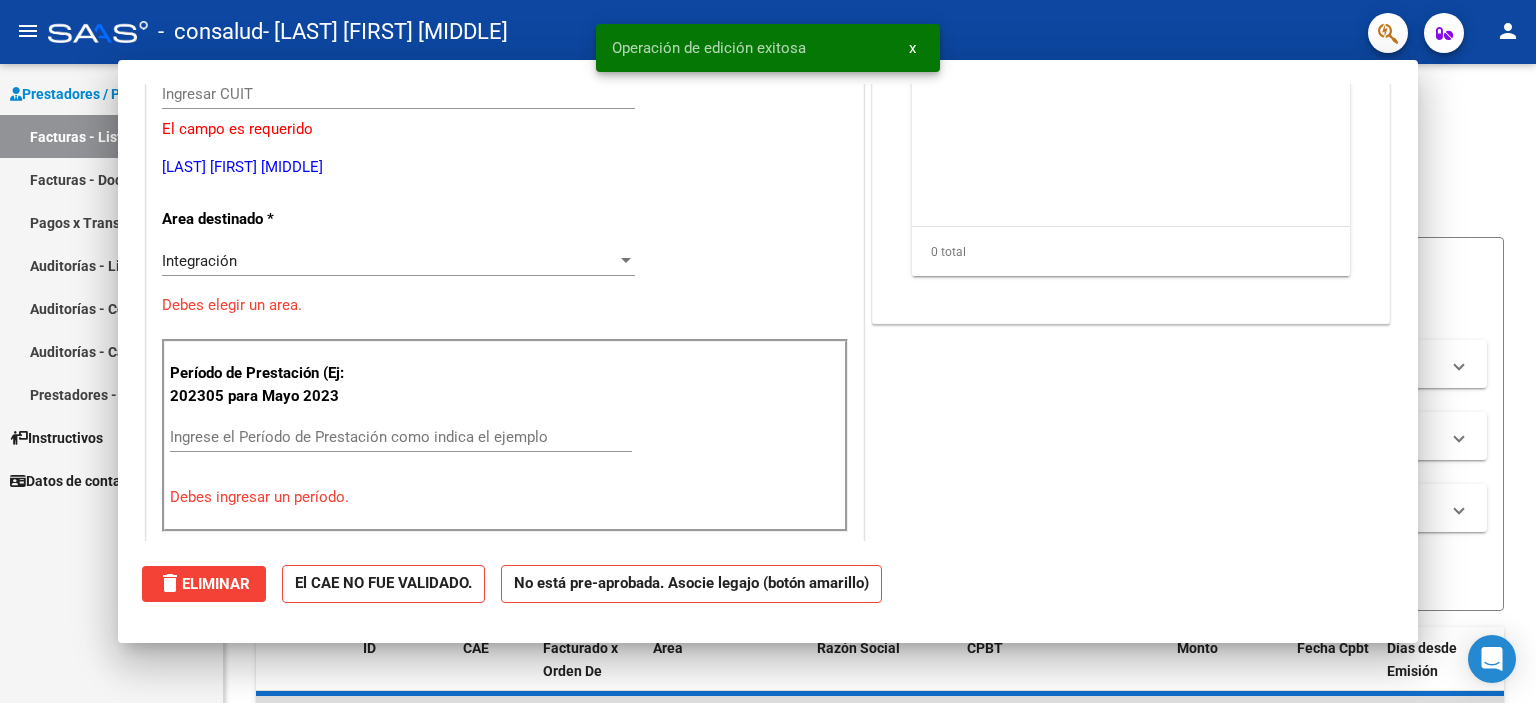 scroll, scrollTop: 0, scrollLeft: 0, axis: both 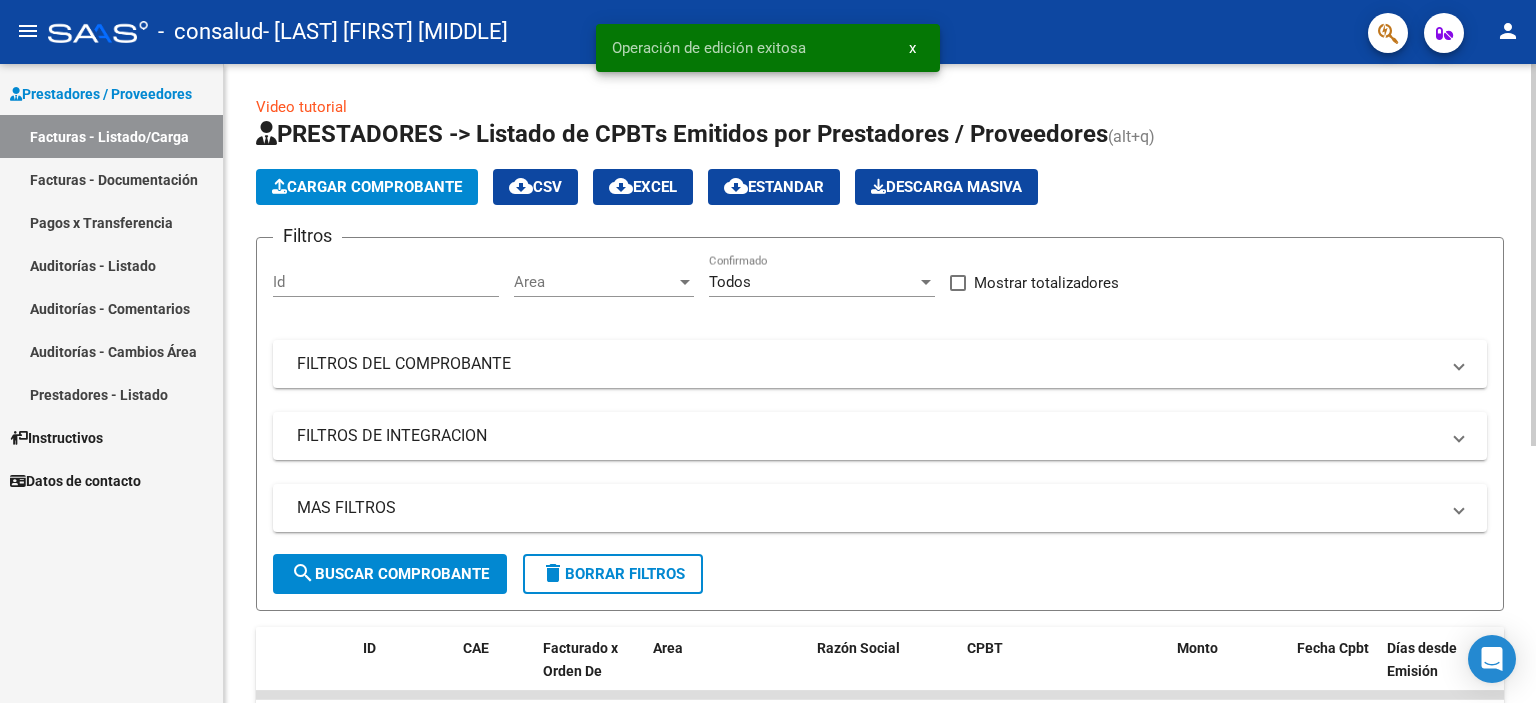 click on "Cargar Comprobante" 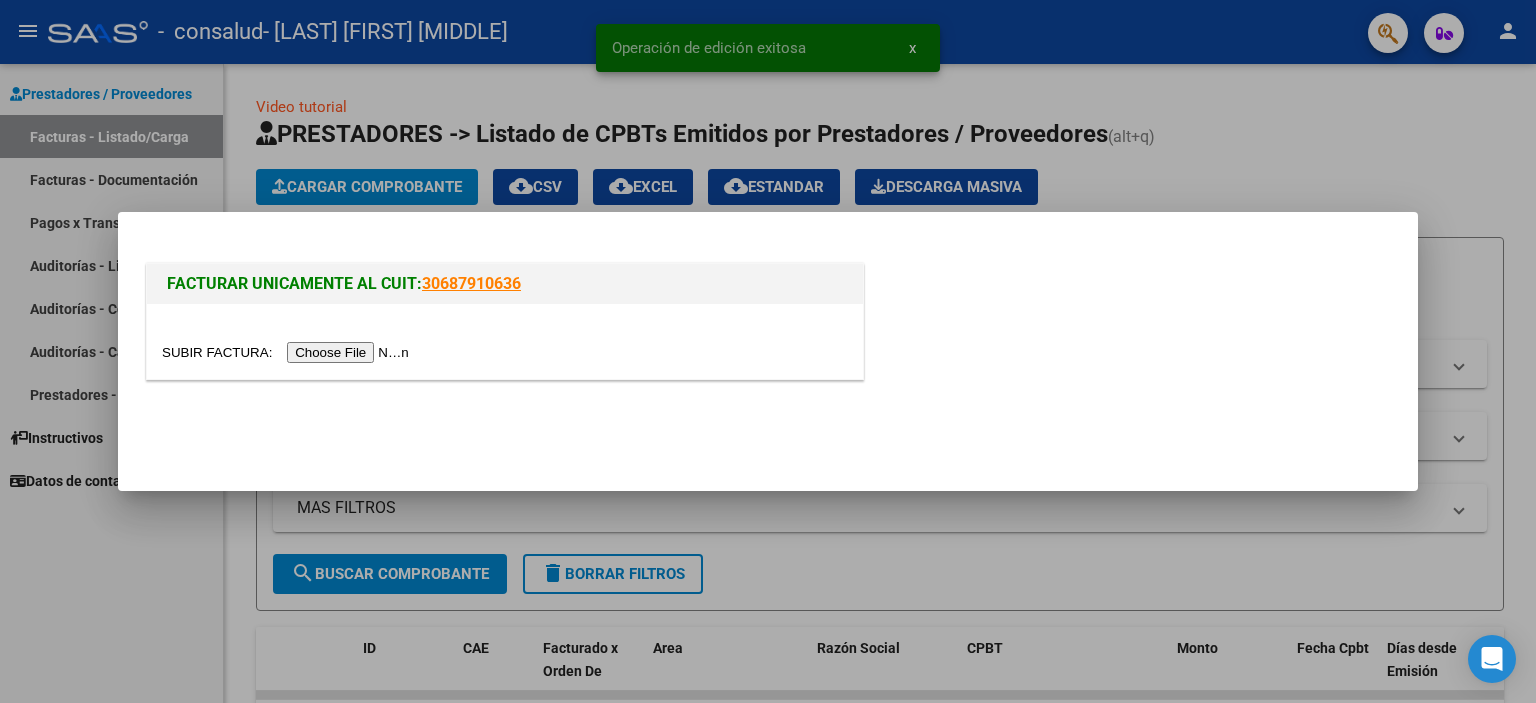 click at bounding box center [288, 352] 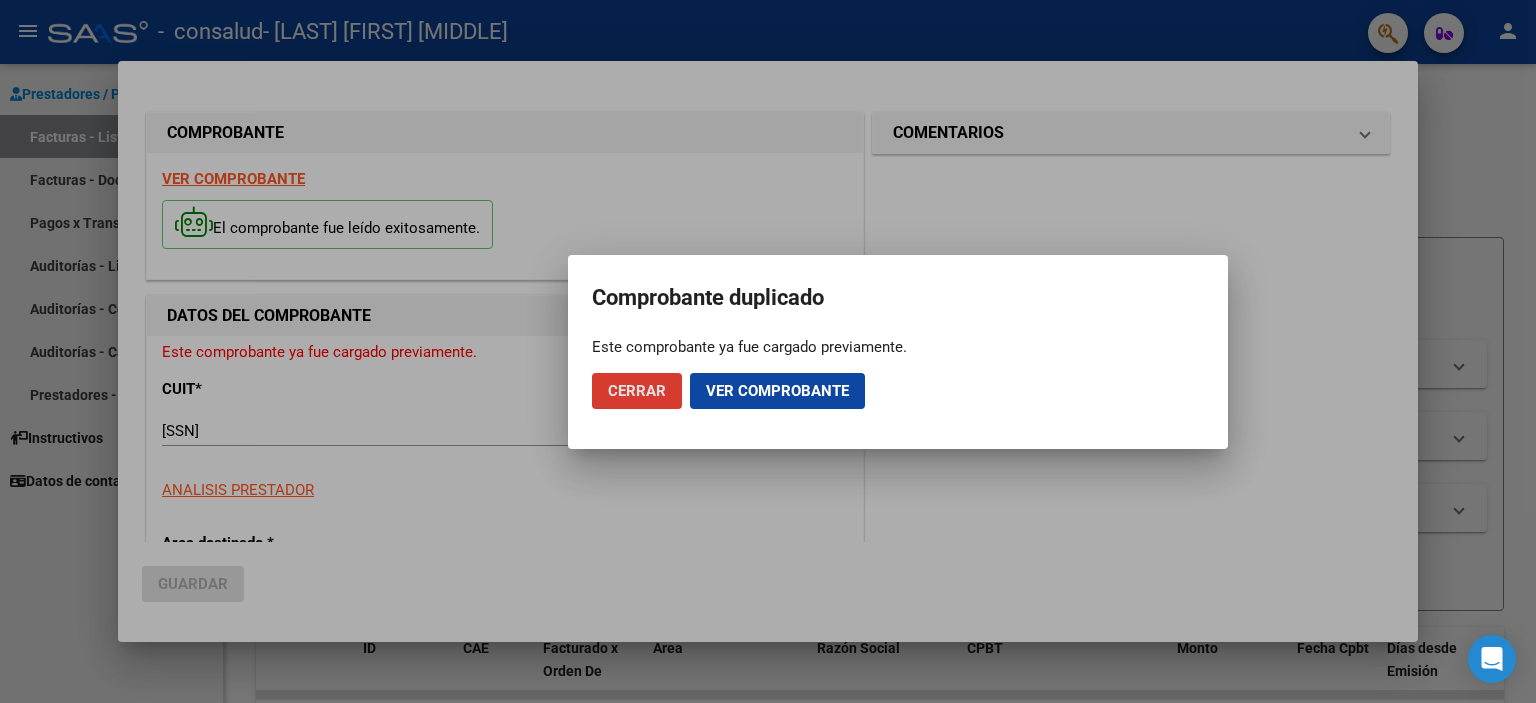 click on "Ver comprobante" 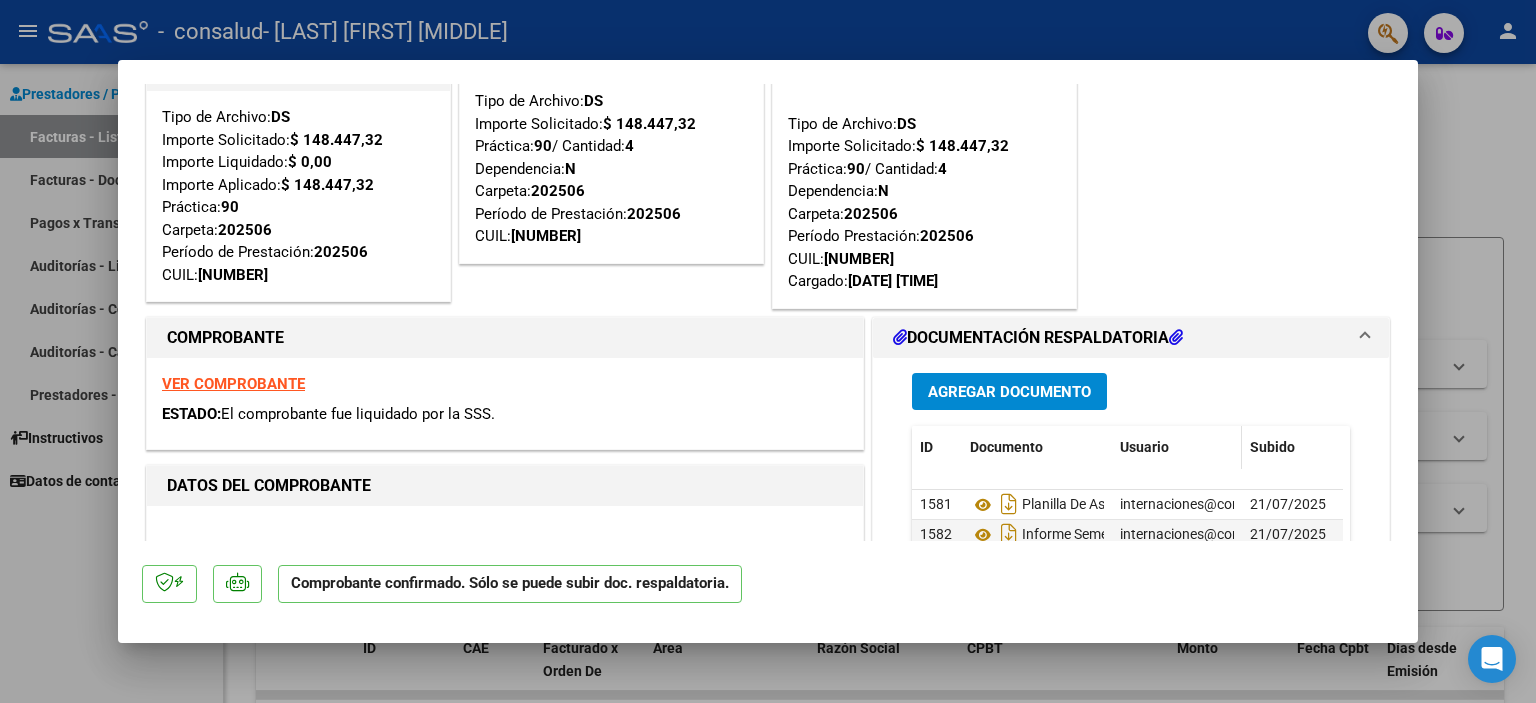 scroll, scrollTop: 0, scrollLeft: 0, axis: both 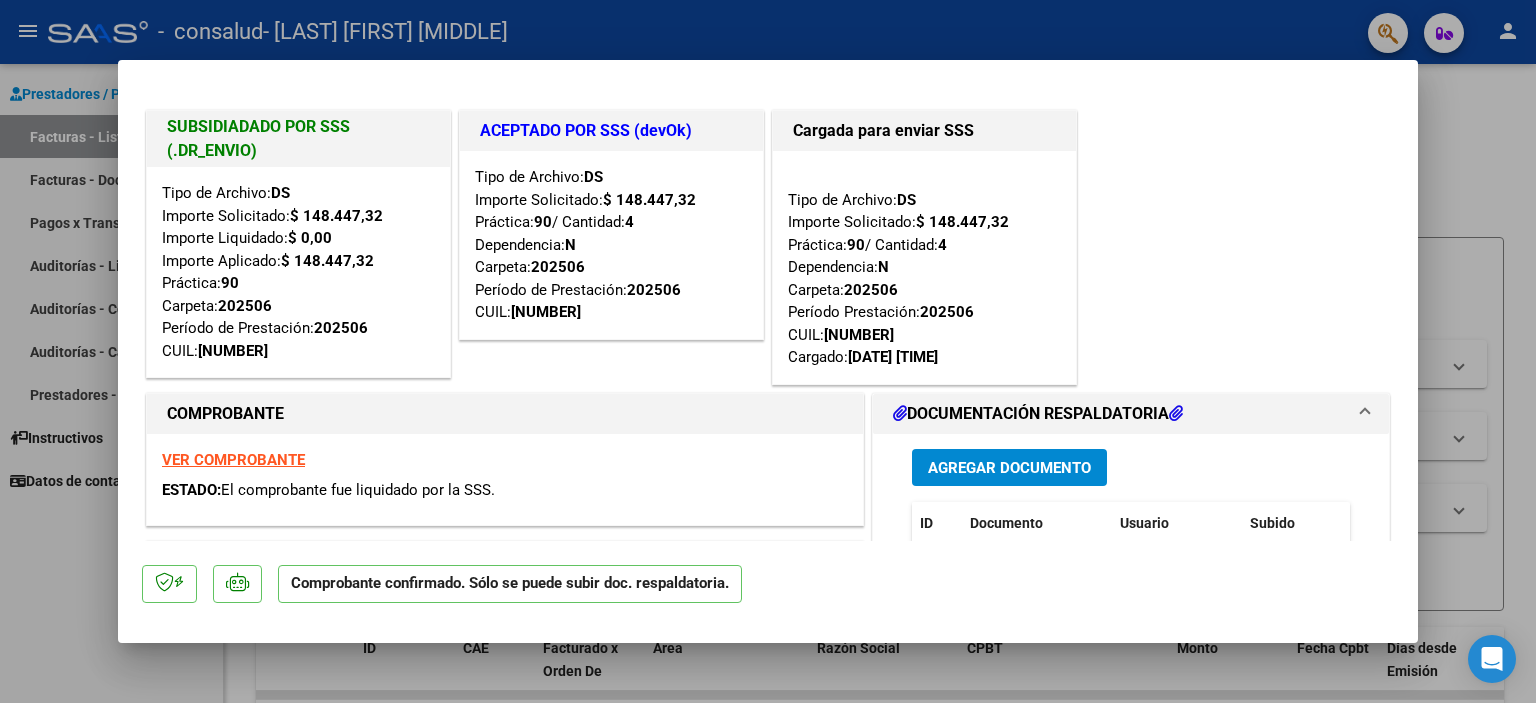 click at bounding box center [768, 351] 